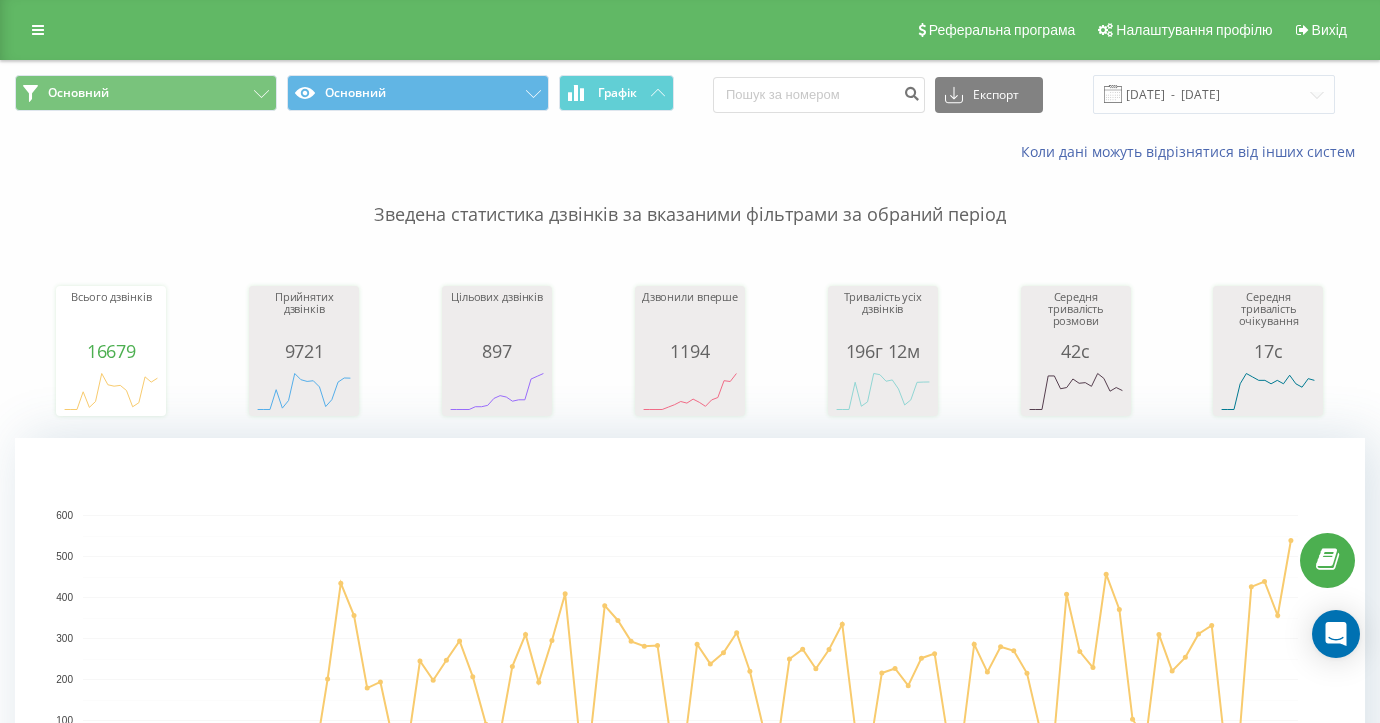 scroll, scrollTop: 0, scrollLeft: 0, axis: both 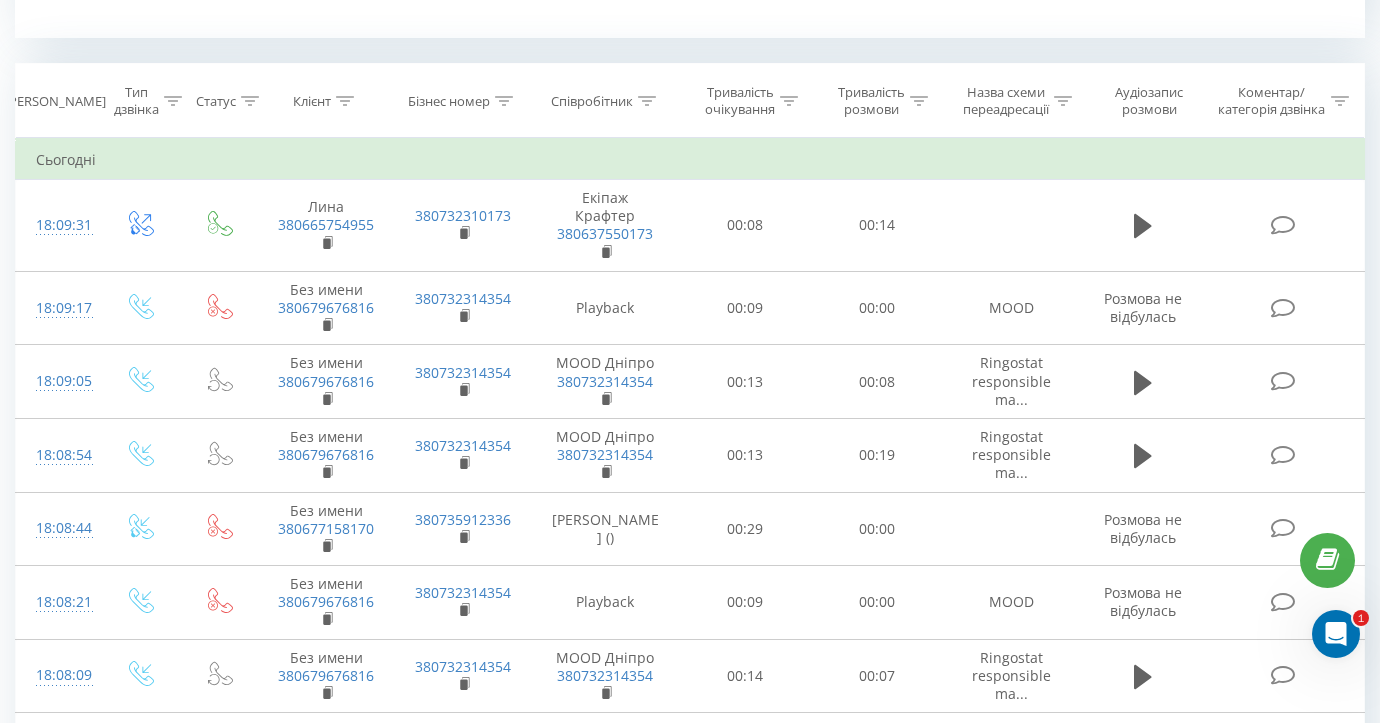 click 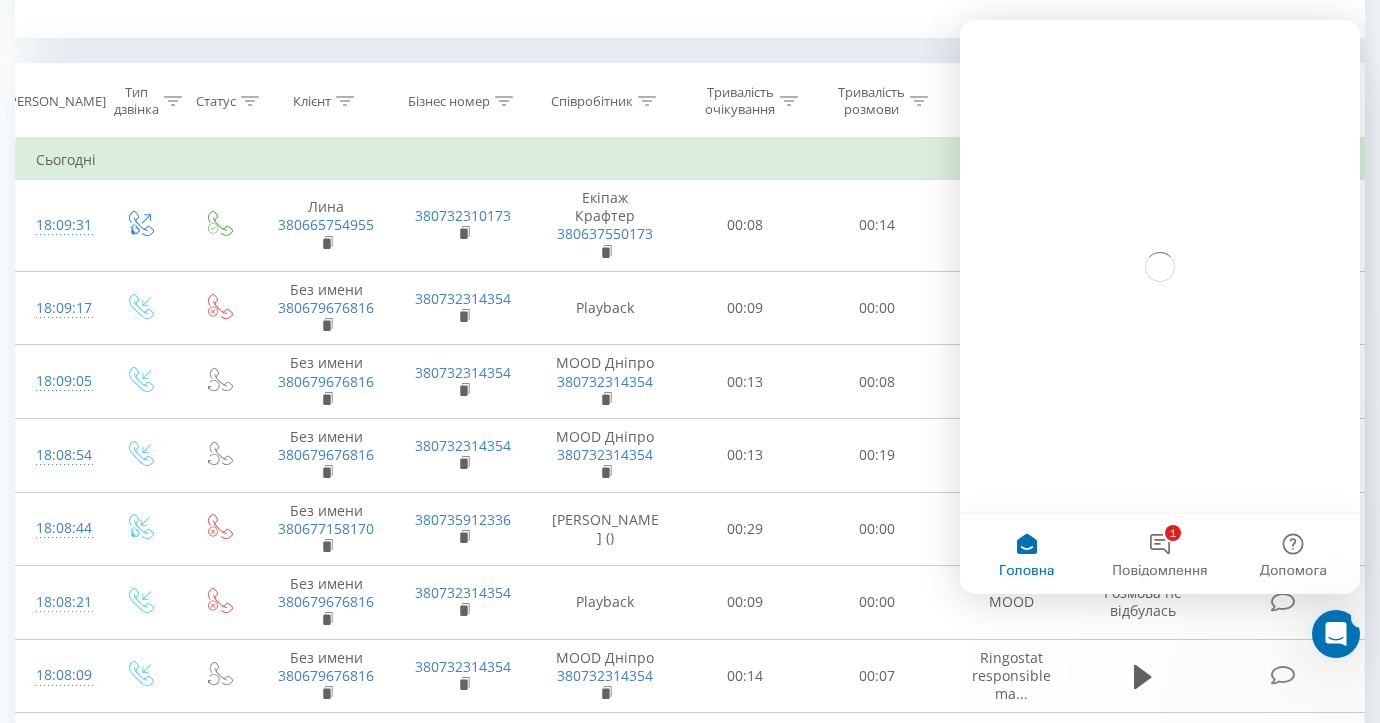 scroll, scrollTop: 0, scrollLeft: 0, axis: both 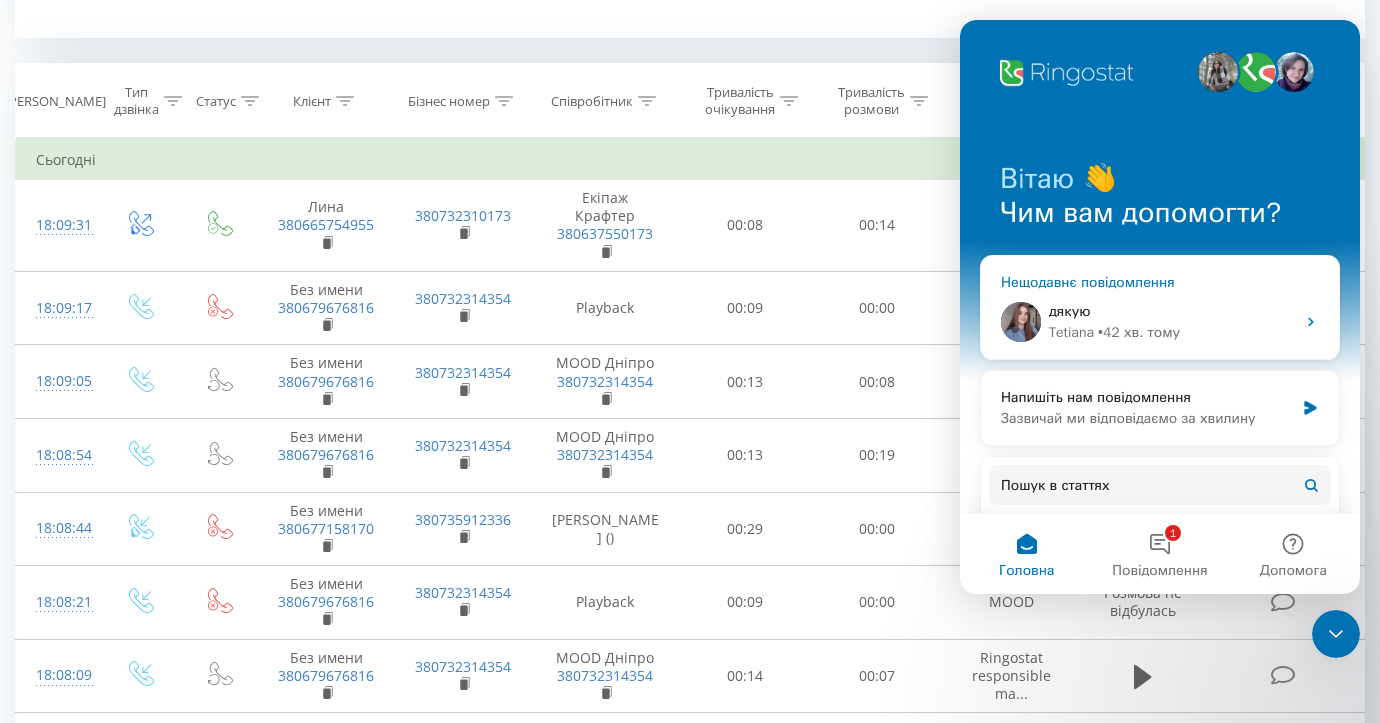 click on "дякую" at bounding box center [1172, 311] 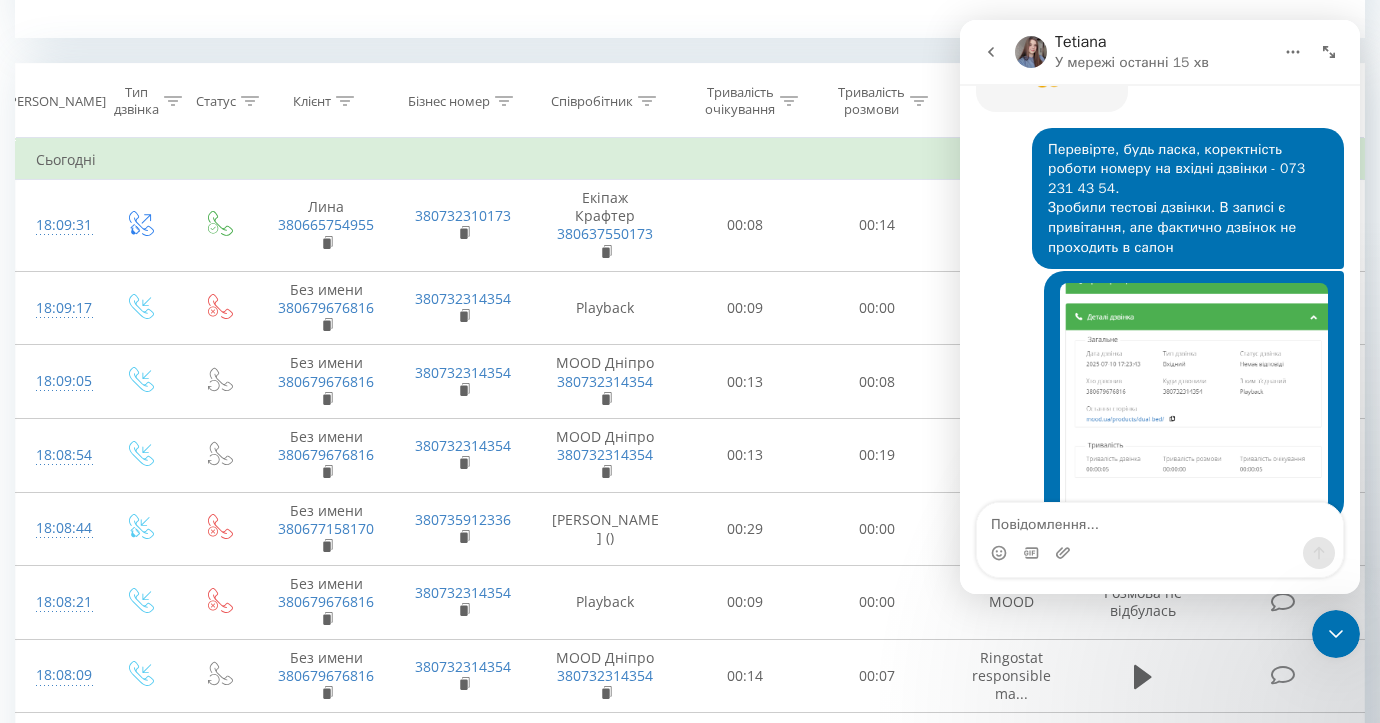 scroll, scrollTop: 5736, scrollLeft: 0, axis: vertical 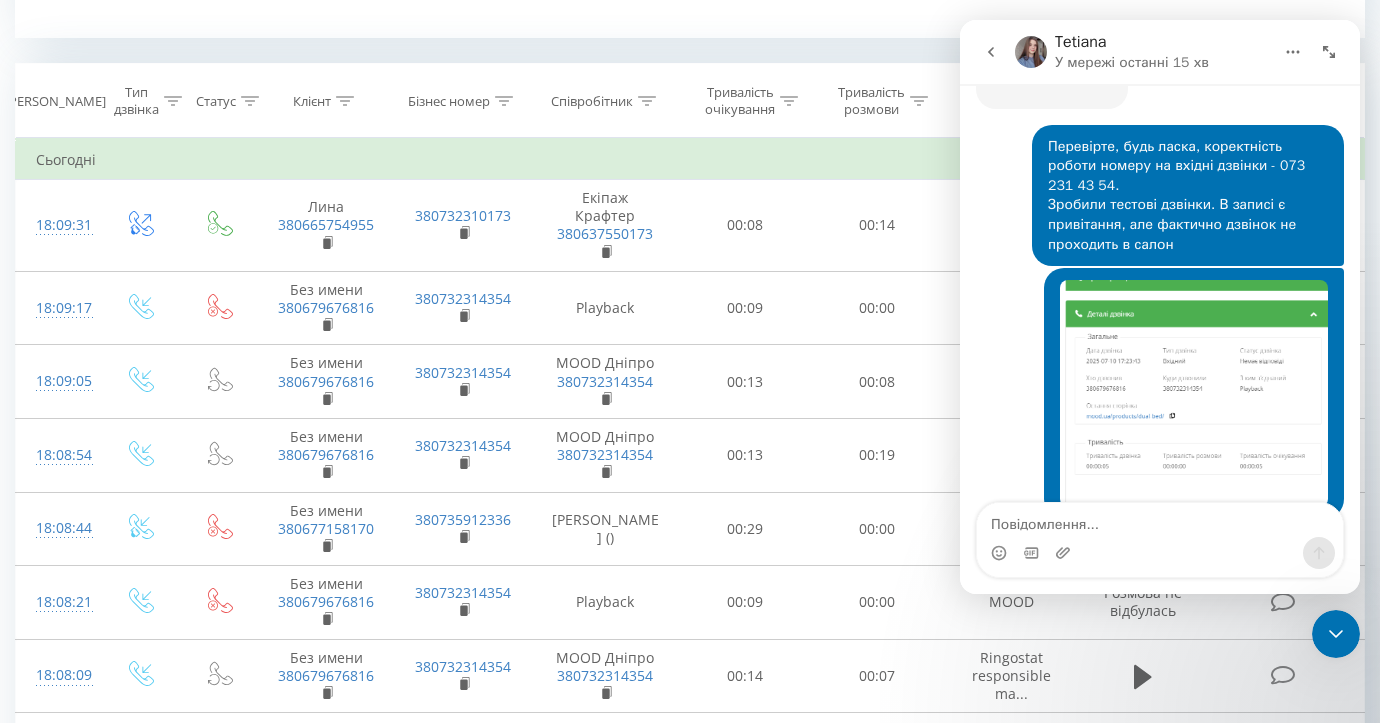drag, startPoint x: 1334, startPoint y: 641, endPoint x: 2618, endPoint y: 1251, distance: 1421.533 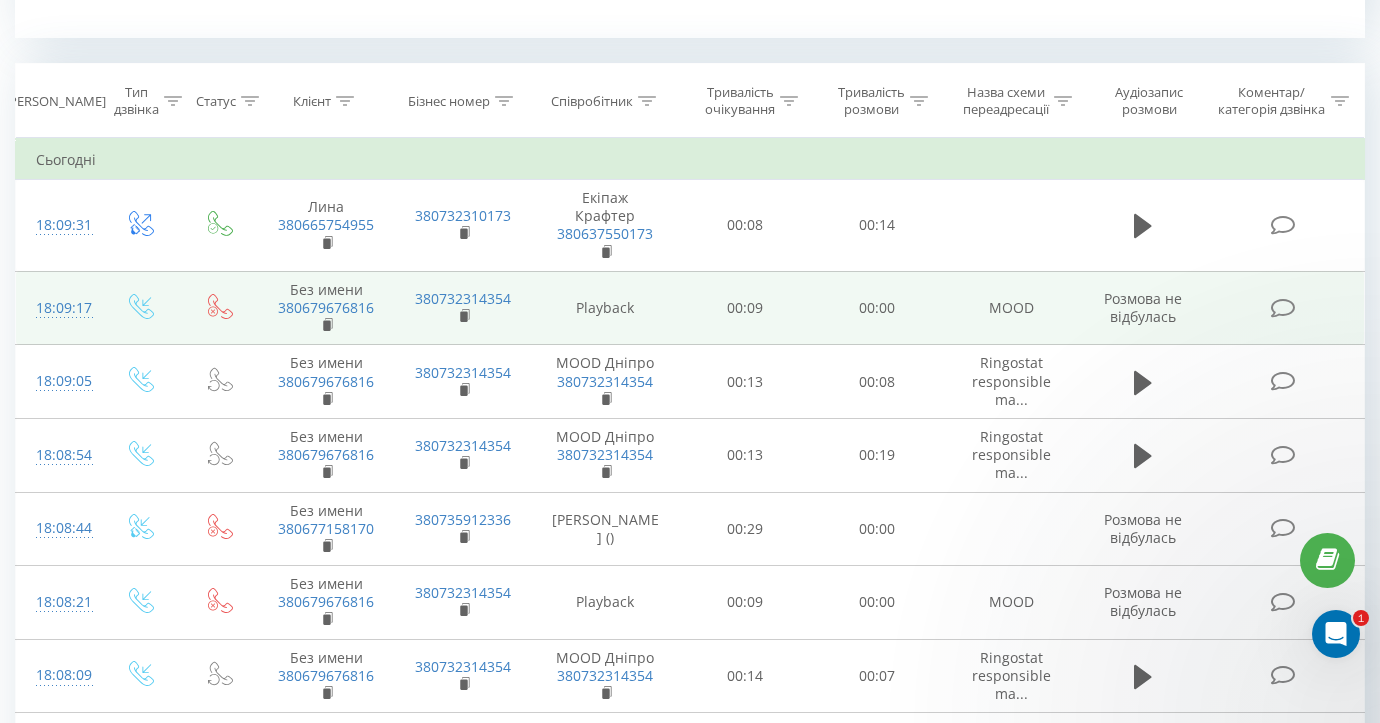 scroll, scrollTop: 0, scrollLeft: 0, axis: both 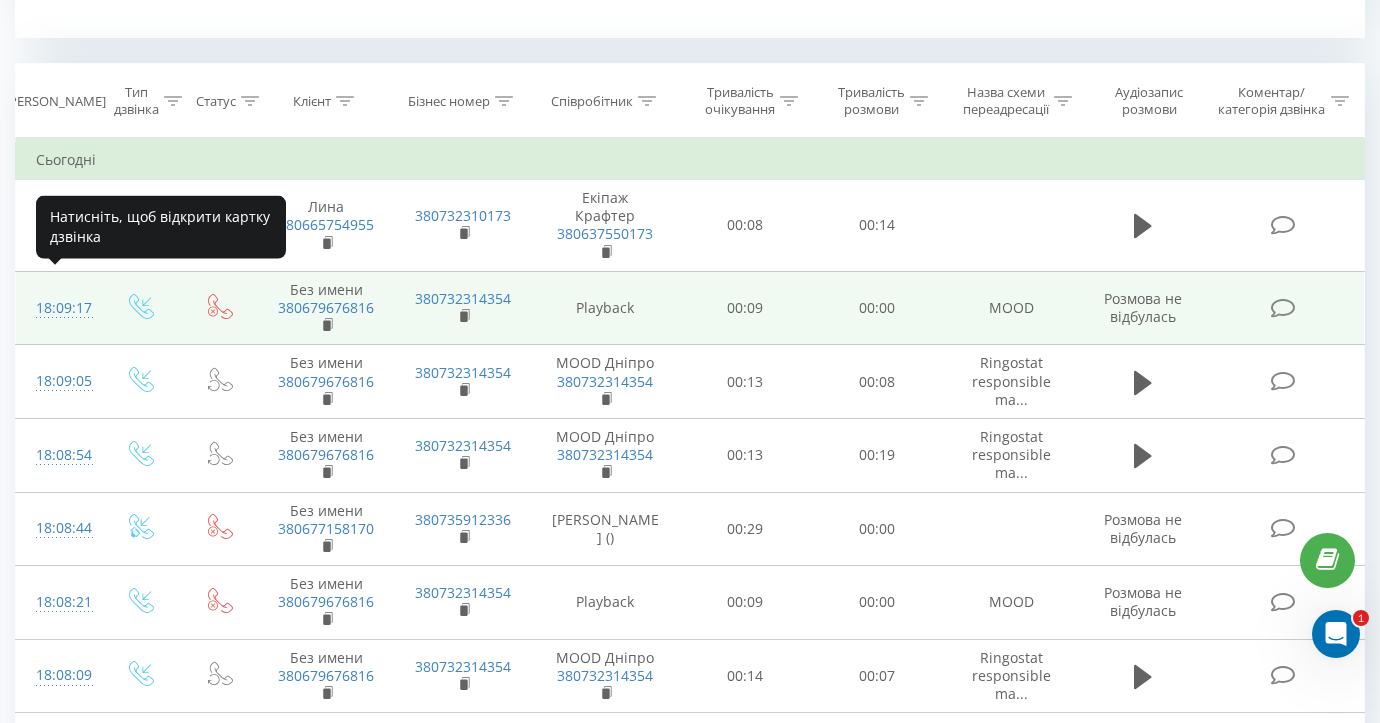 click on "18:09:17" at bounding box center (58, 308) 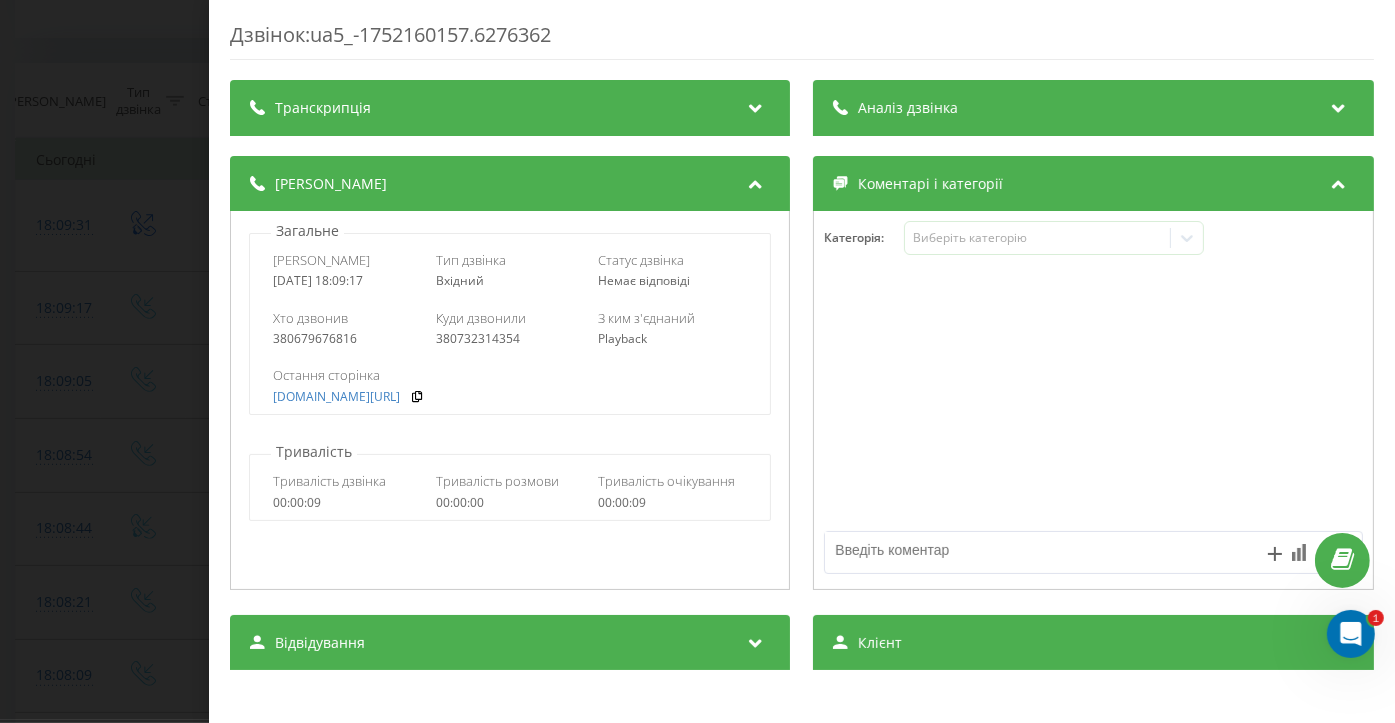 drag, startPoint x: 267, startPoint y: 284, endPoint x: 389, endPoint y: 293, distance: 122.33152 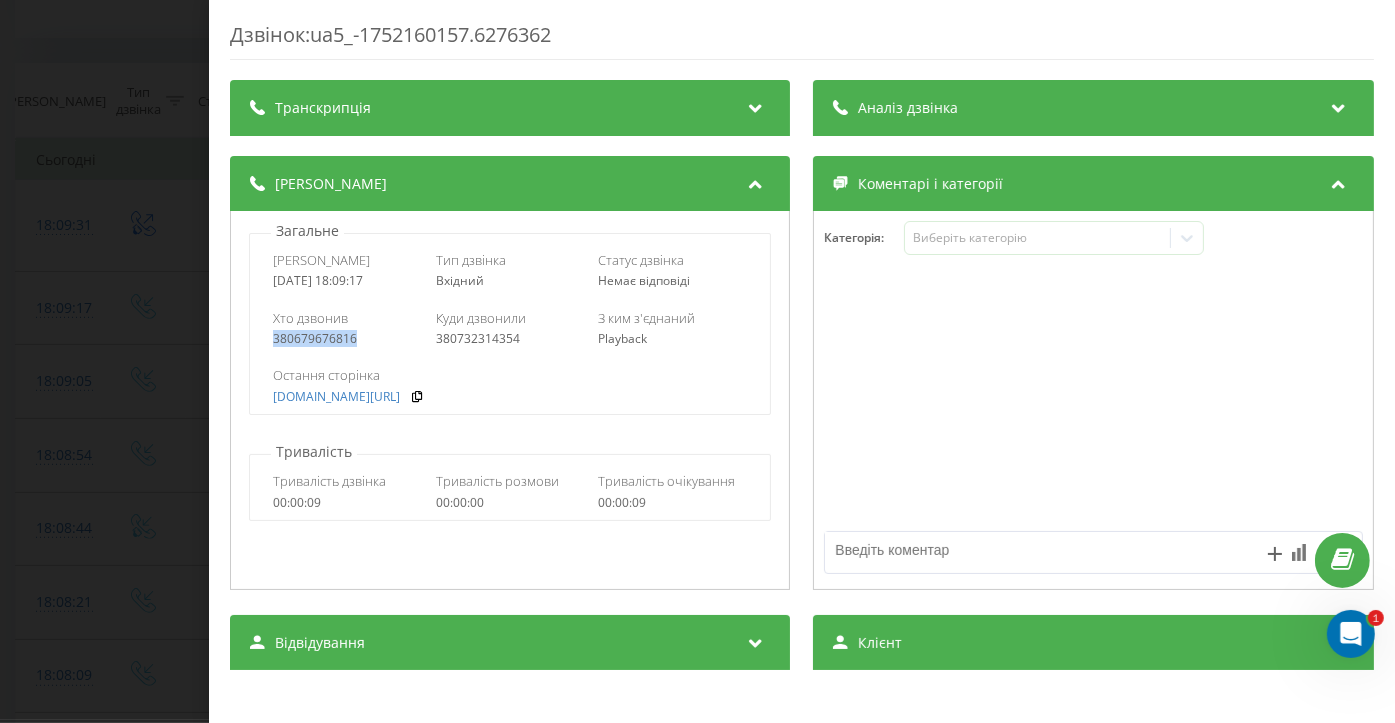drag, startPoint x: 370, startPoint y: 348, endPoint x: 274, endPoint y: 348, distance: 96 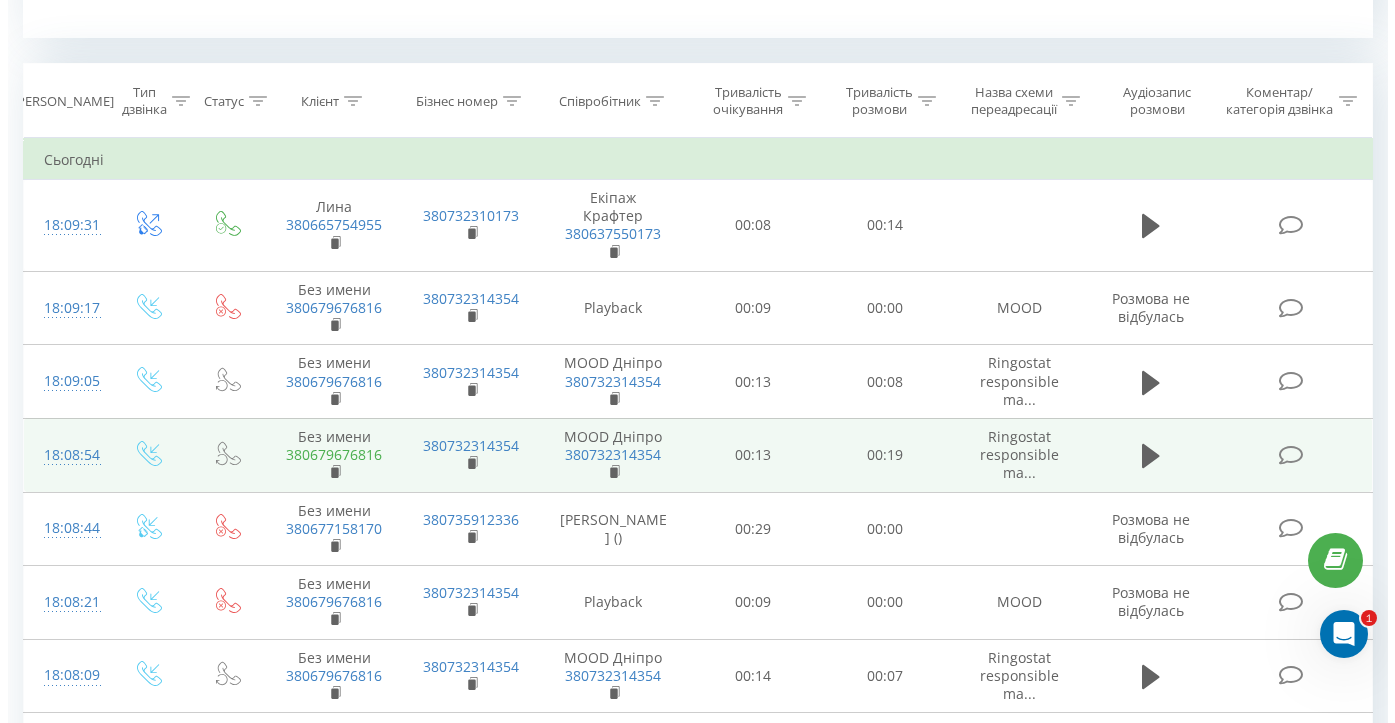 scroll, scrollTop: 900, scrollLeft: 0, axis: vertical 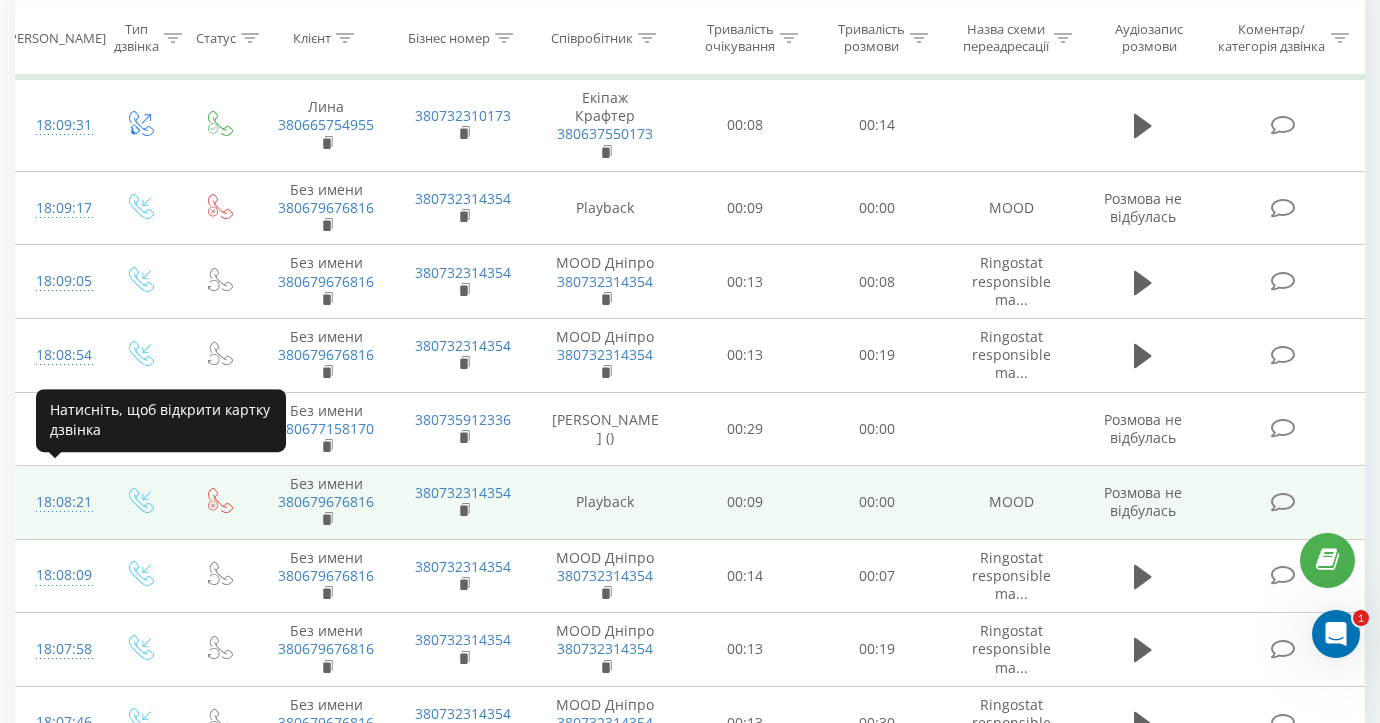 click on "18:08:21" at bounding box center (58, 502) 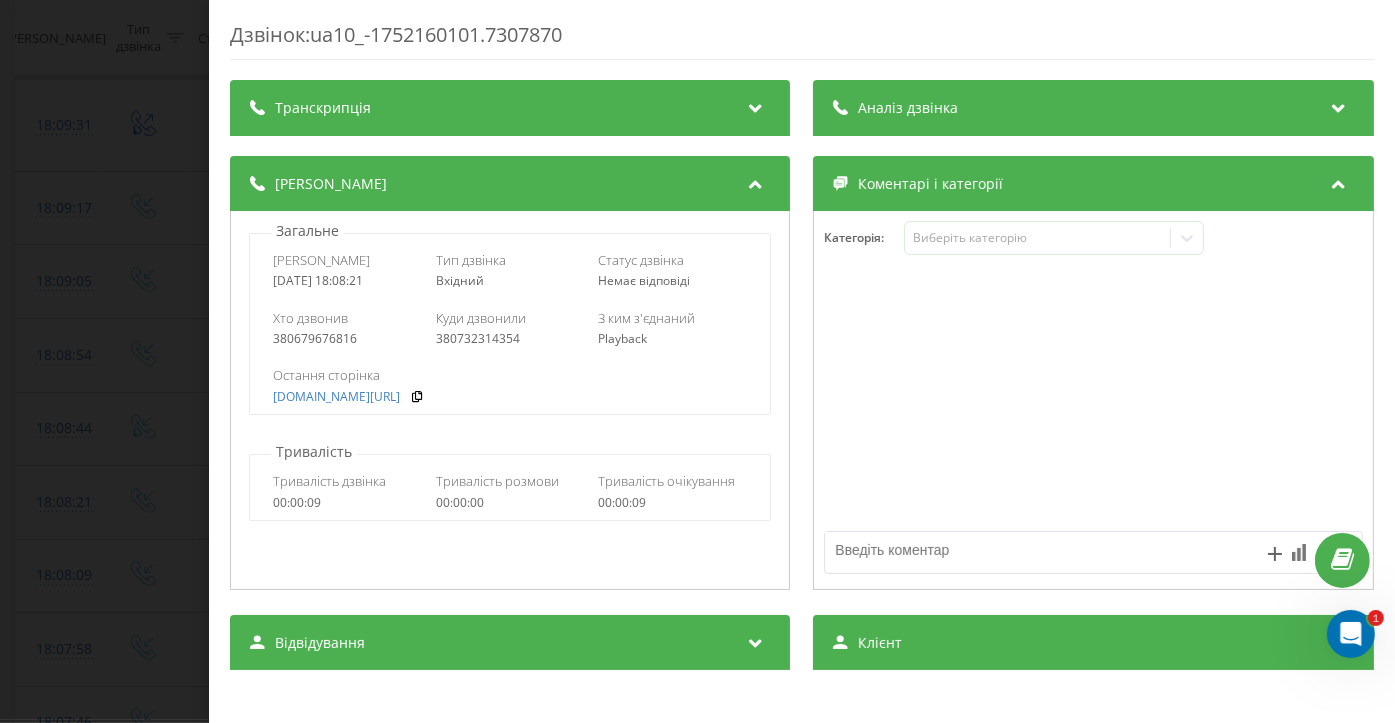 drag, startPoint x: 261, startPoint y: 285, endPoint x: 396, endPoint y: 289, distance: 135.05925 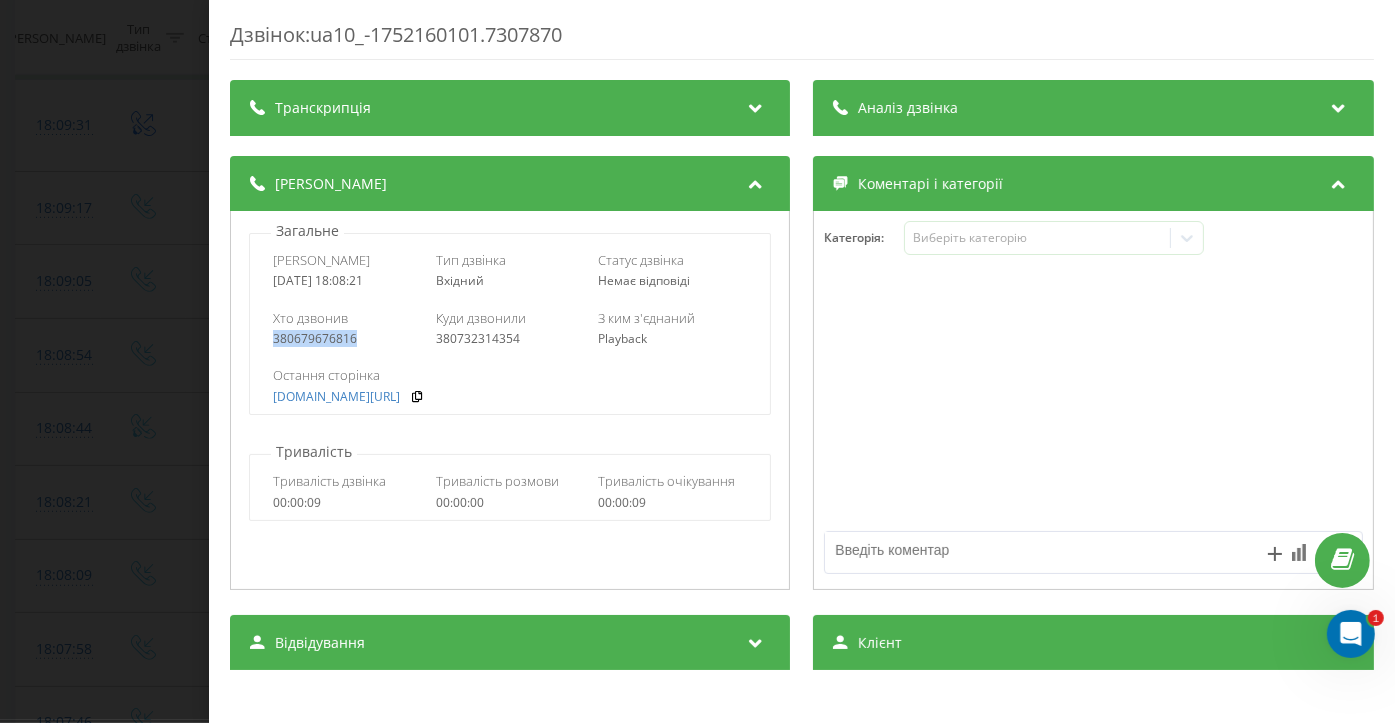drag, startPoint x: 318, startPoint y: 343, endPoint x: 248, endPoint y: 345, distance: 70.028564 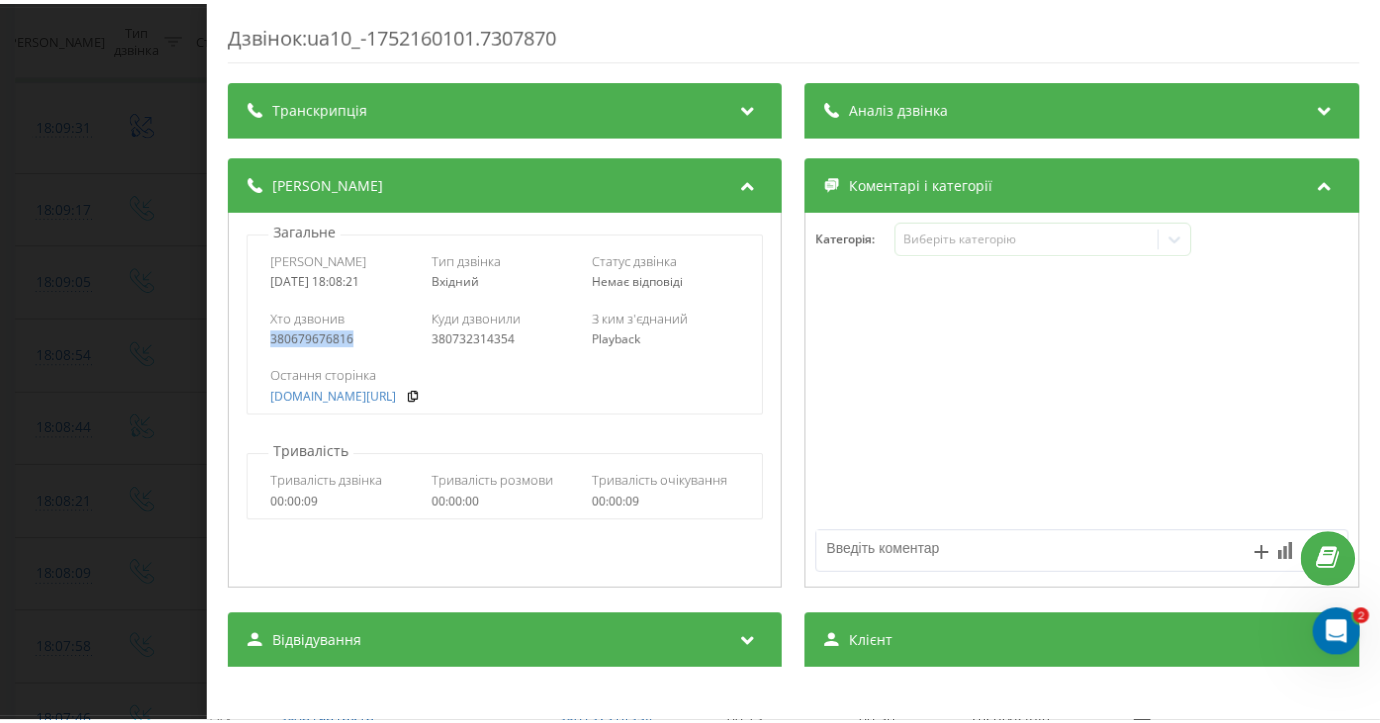 scroll, scrollTop: 5736, scrollLeft: 0, axis: vertical 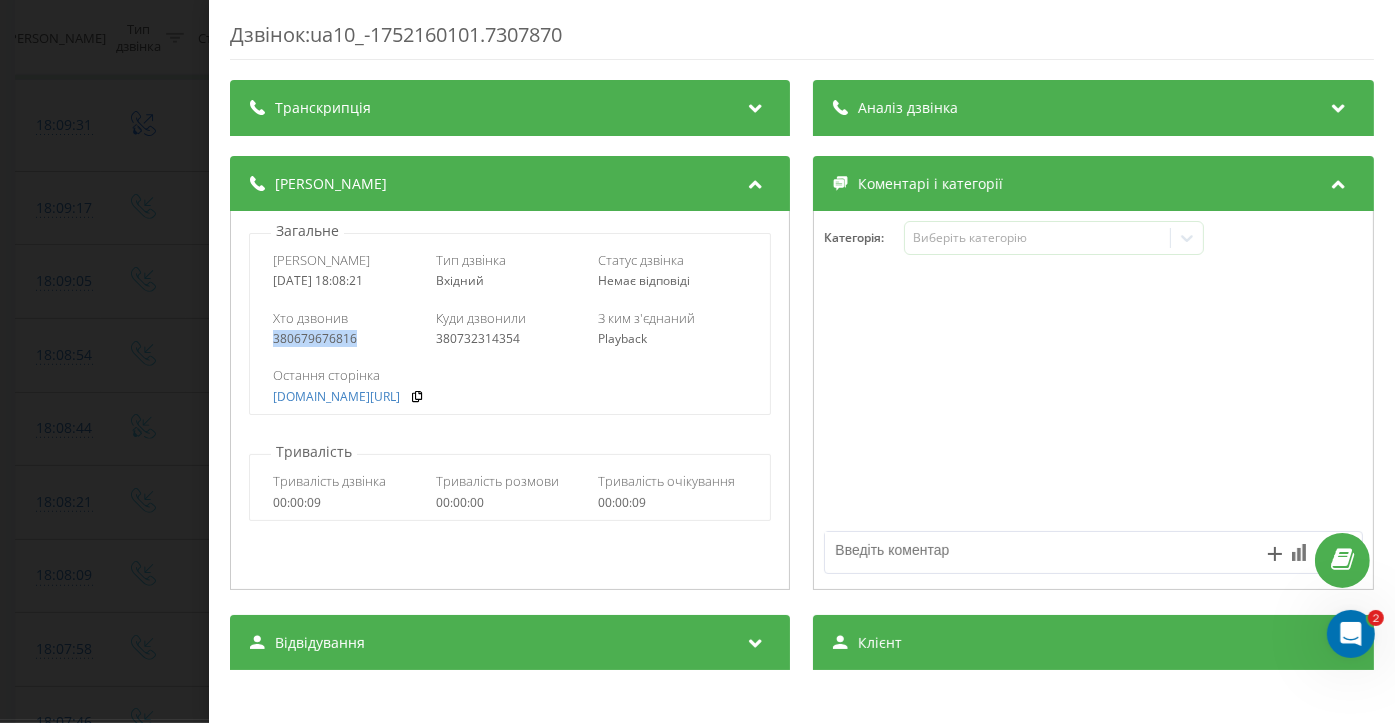 click on "Дзвінок :  ua10_-1752160101.7307870 Транскрипція Для AI-аналізу майбутніх дзвінків  налаштуйте та активуйте профіль на сторінці . Якщо профіль вже є і дзвінок відповідає його умовам, оновіть сторінку через 10 хвилин - AI аналізує поточний дзвінок. Аналіз дзвінка Для AI-аналізу майбутніх дзвінків  налаштуйте та активуйте профіль на сторінці . Якщо профіль вже є і дзвінок відповідає його умовам, оновіть сторінку через 10 хвилин - AI аналізує поточний дзвінок. Деталі дзвінка Загальне Дата дзвінка 2025-07-10 18:08:21 Тип дзвінка Вхідний Статус дзвінка Немає відповіді Хто дзвонив Playback :" at bounding box center [697, 361] 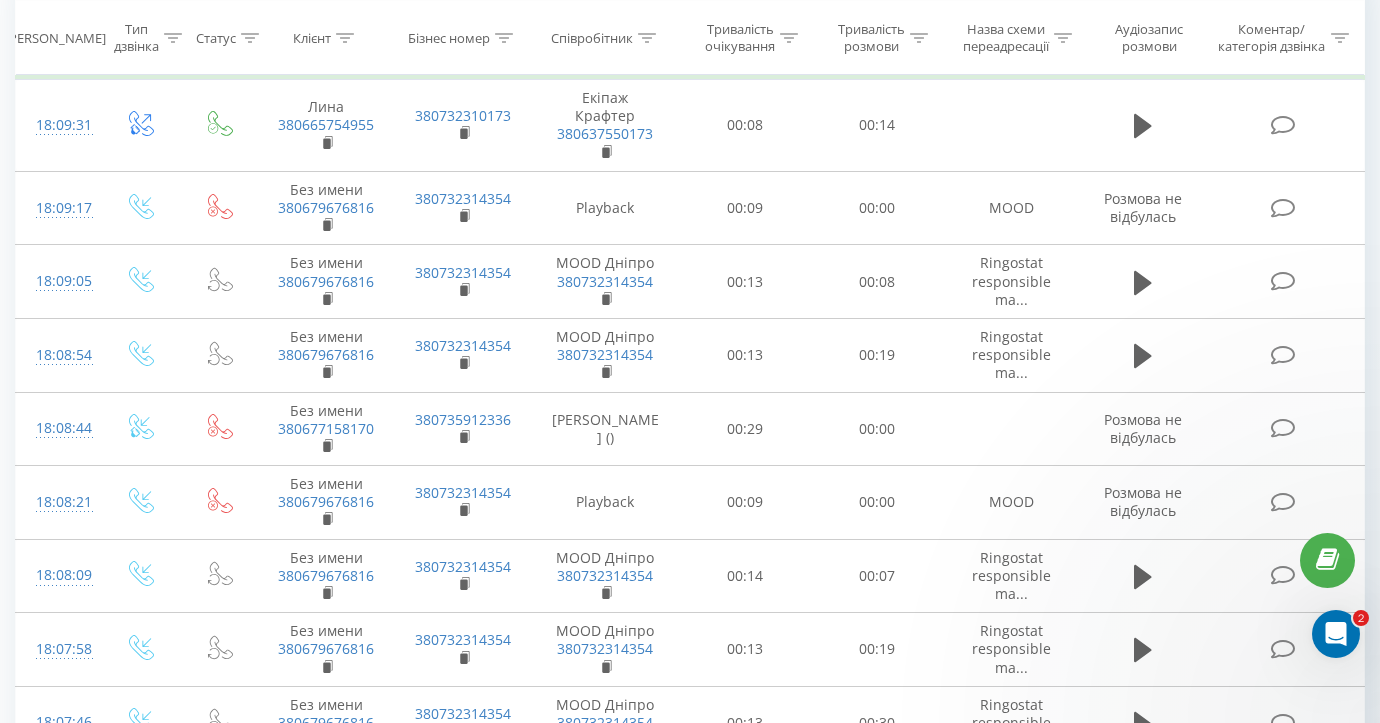 scroll, scrollTop: 5788, scrollLeft: 0, axis: vertical 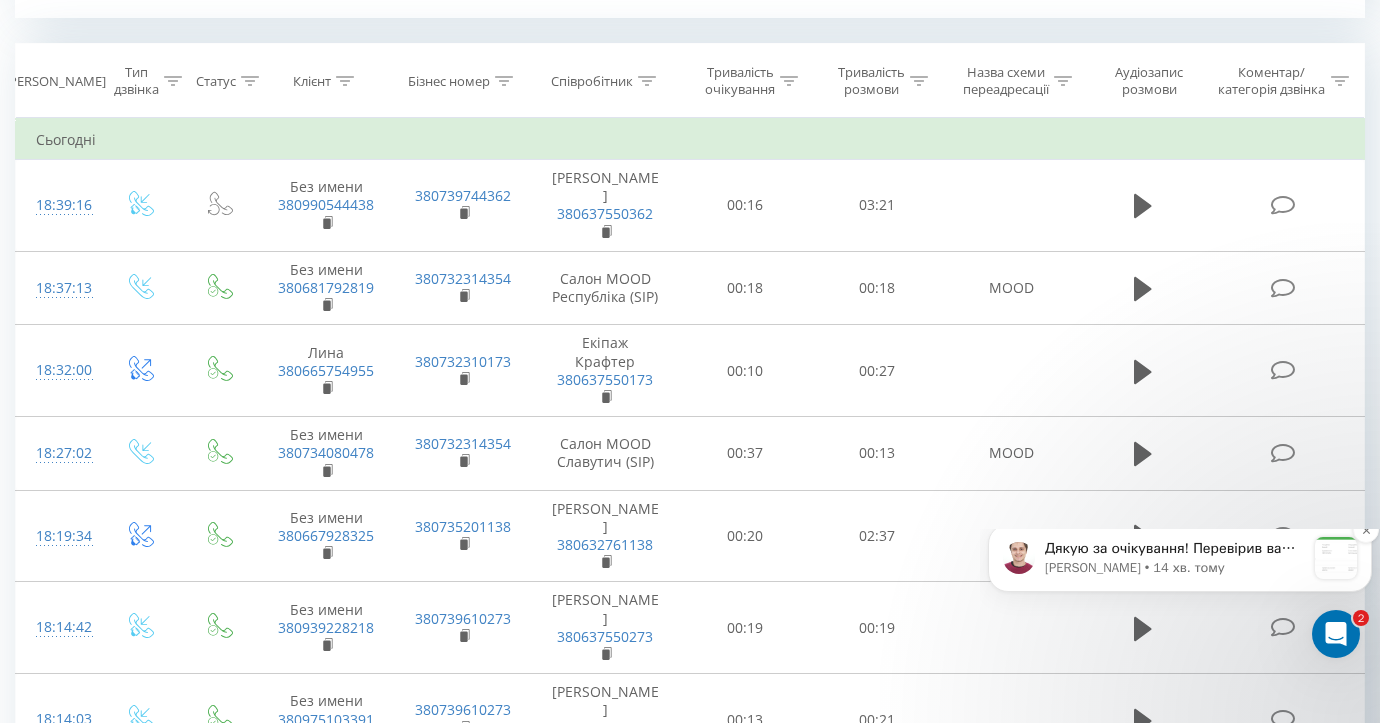 click on "Дякую за очікування! Перевірив ваш дзвінок. як бачу слухавку поклав користувач який робив вхідний виклик.  Напис Playback каже нам про те що виклик завершили не дослухавши аудіо привітання, тобто двзінок ще не встиг переадресуватись до менеджерів.  Зробив тестовий виклик самостійно, вдало додзвонився до менедежра" at bounding box center (1175, 549) 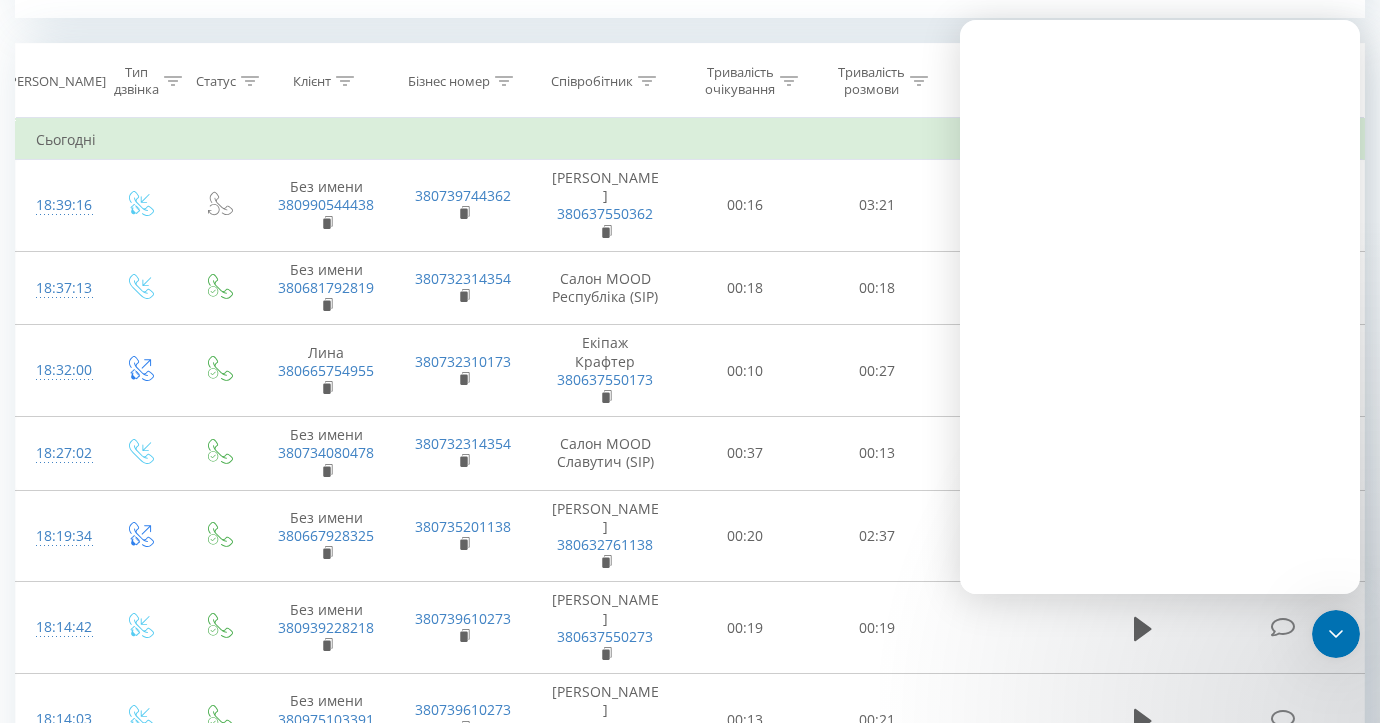scroll, scrollTop: 0, scrollLeft: 0, axis: both 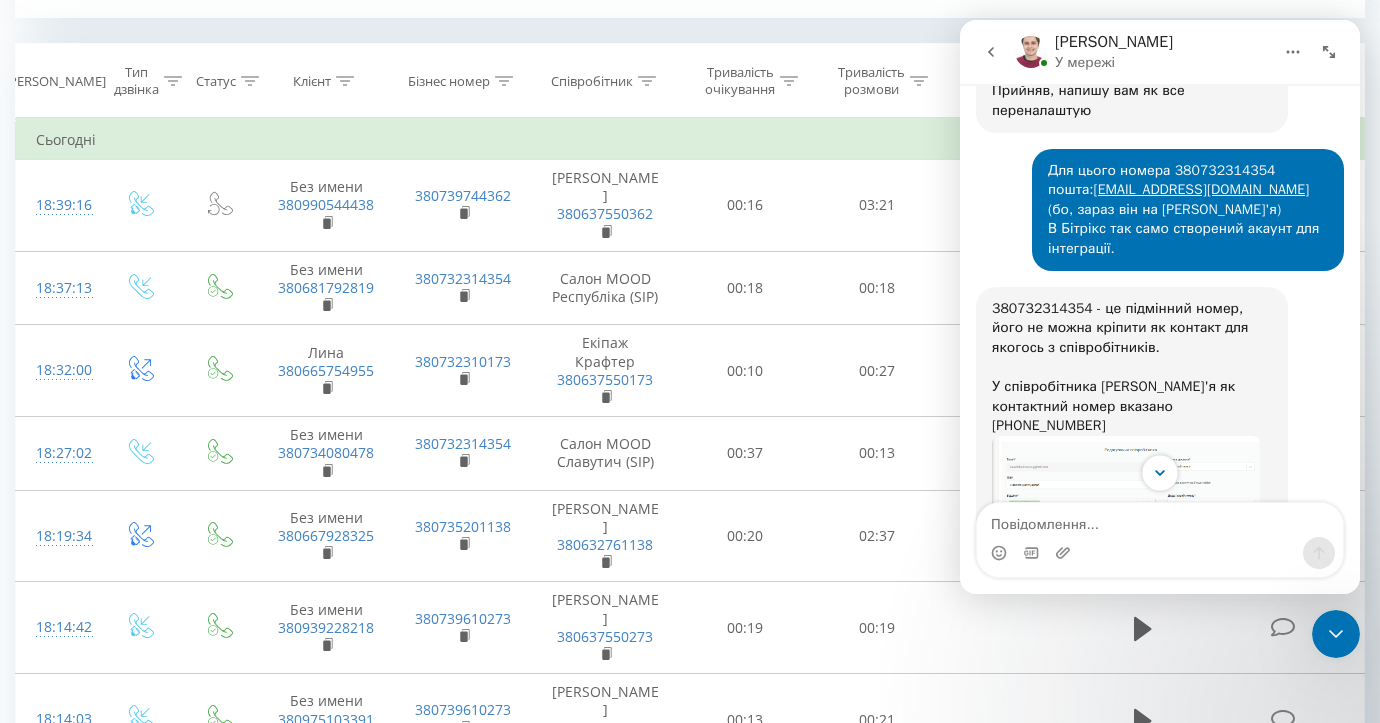 click 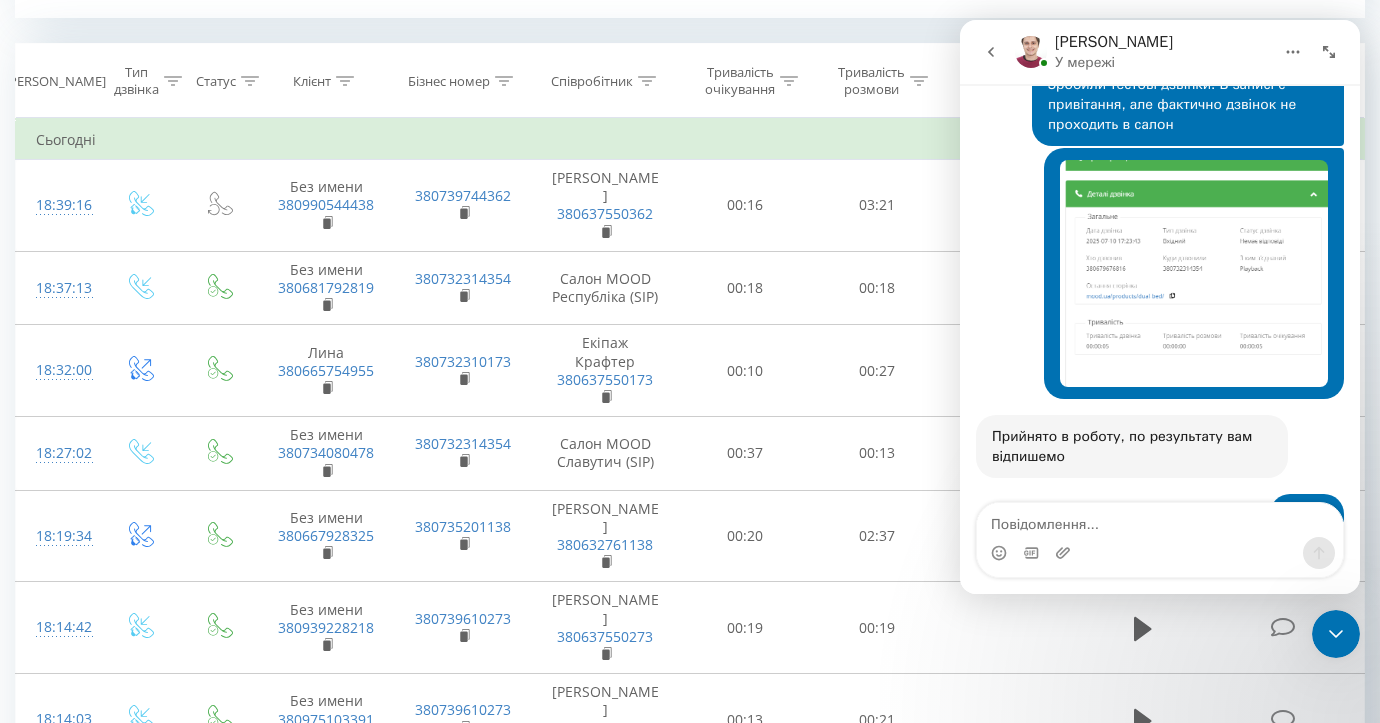 scroll, scrollTop: 6117, scrollLeft: 0, axis: vertical 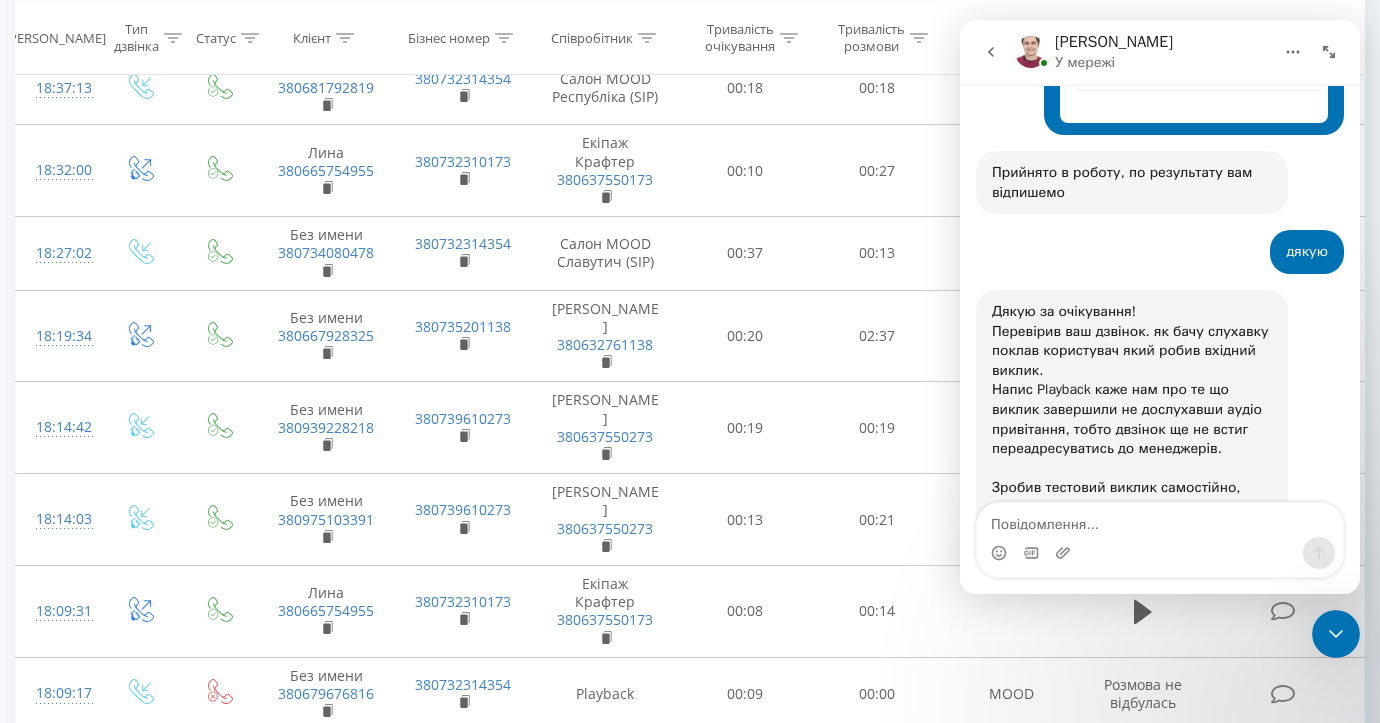 click at bounding box center (1126, 581) 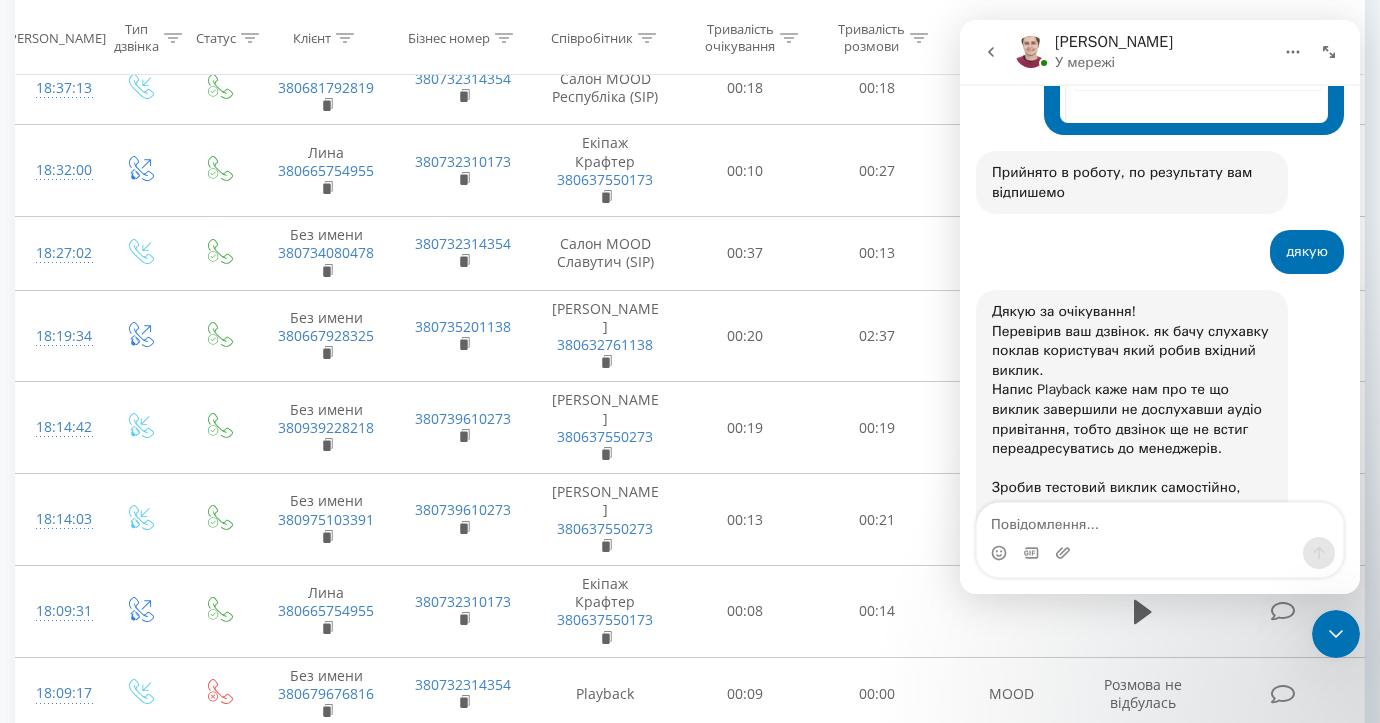 scroll, scrollTop: 0, scrollLeft: 0, axis: both 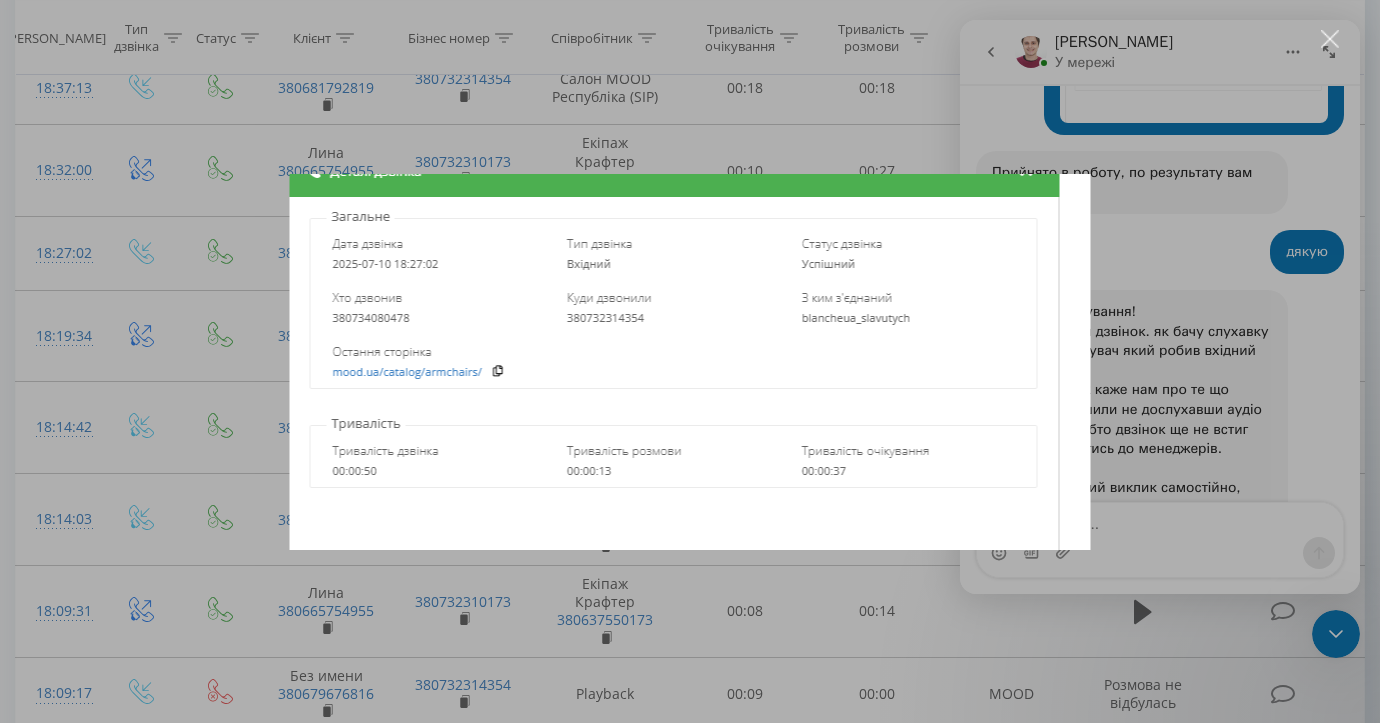 click at bounding box center (690, 361) 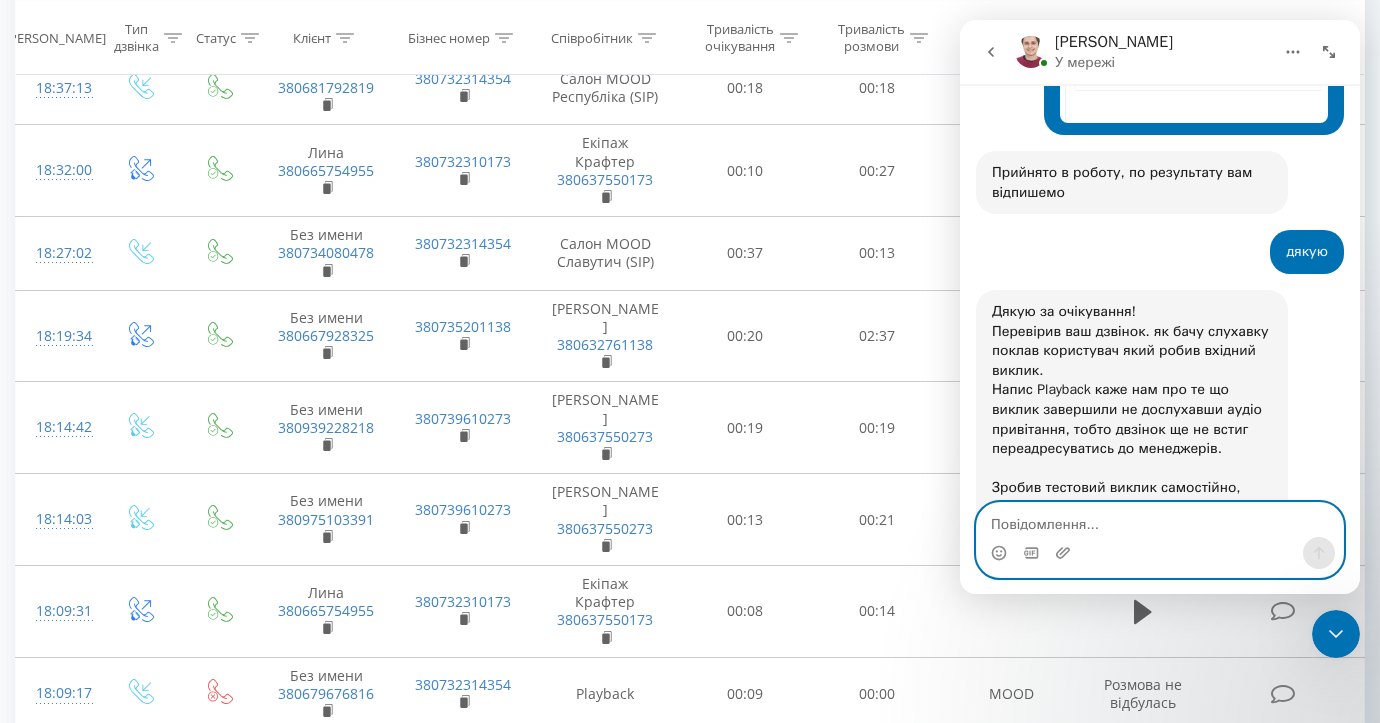 click at bounding box center (1160, 520) 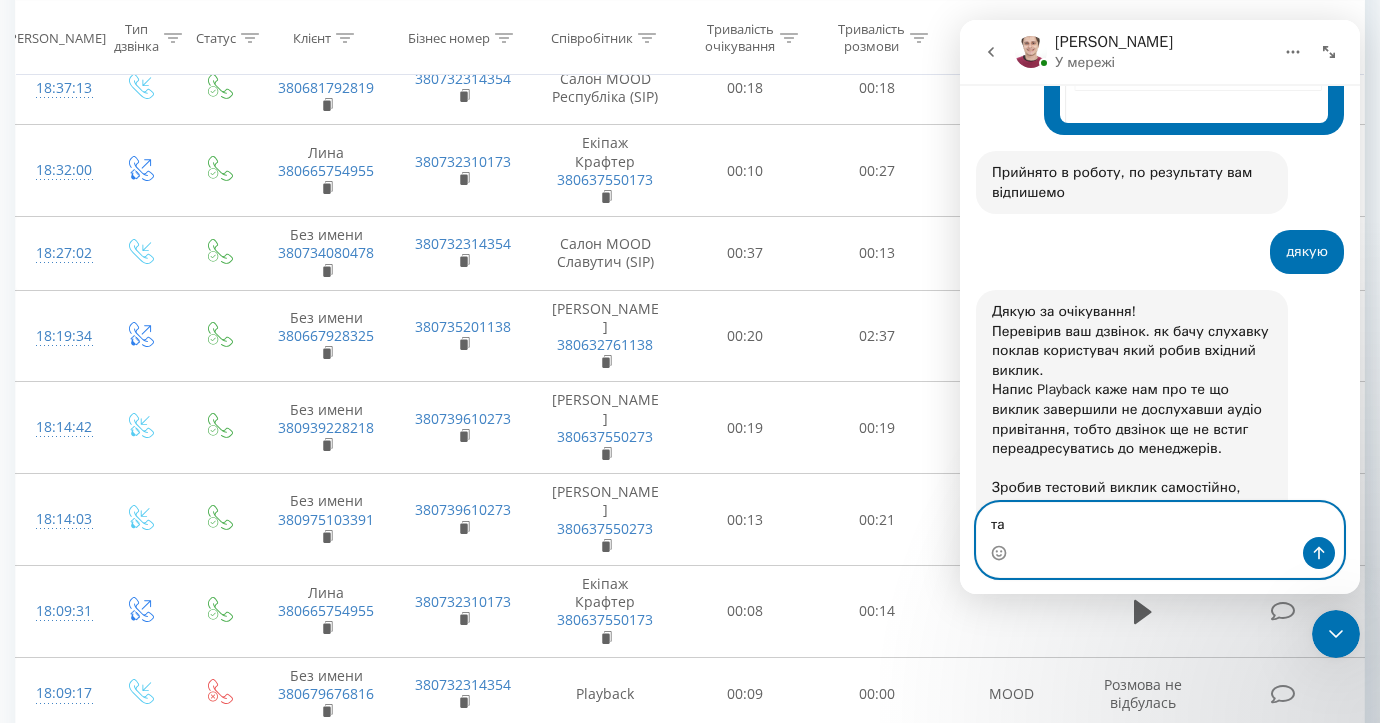 type on "т" 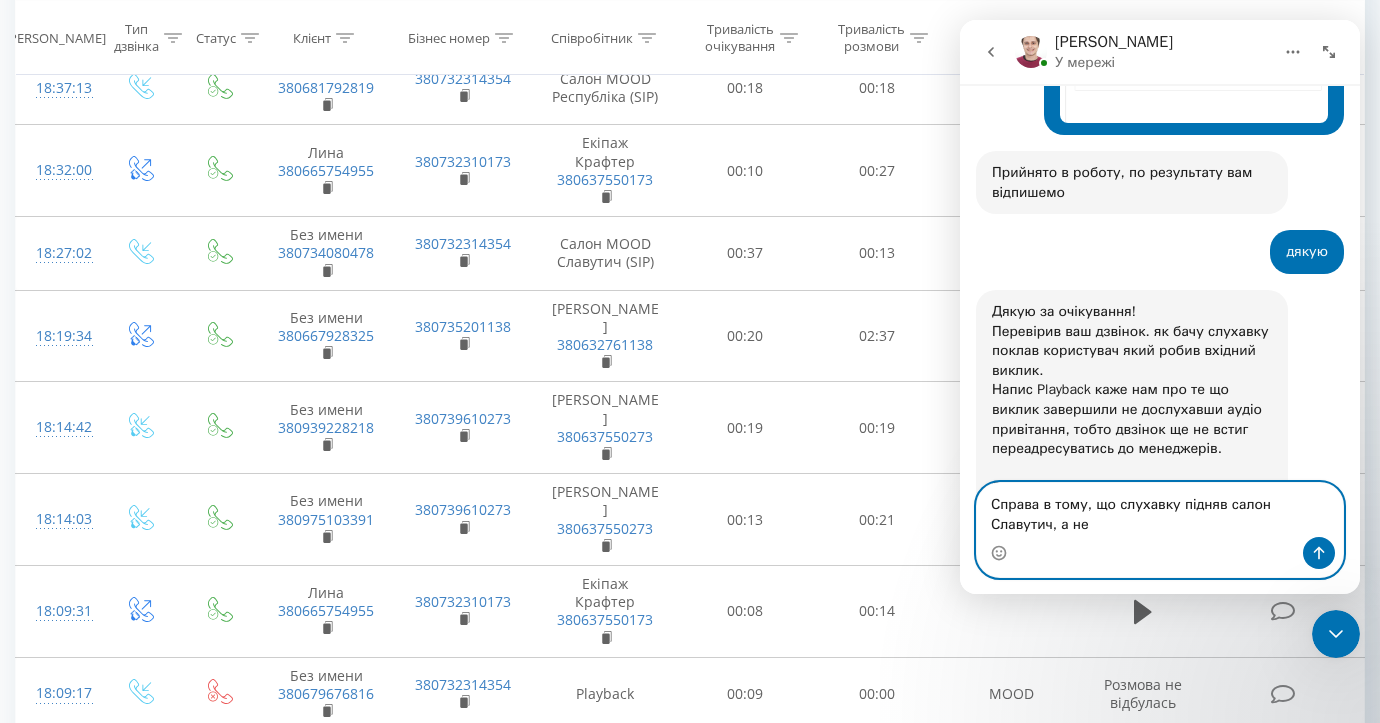 scroll, scrollTop: 6137, scrollLeft: 0, axis: vertical 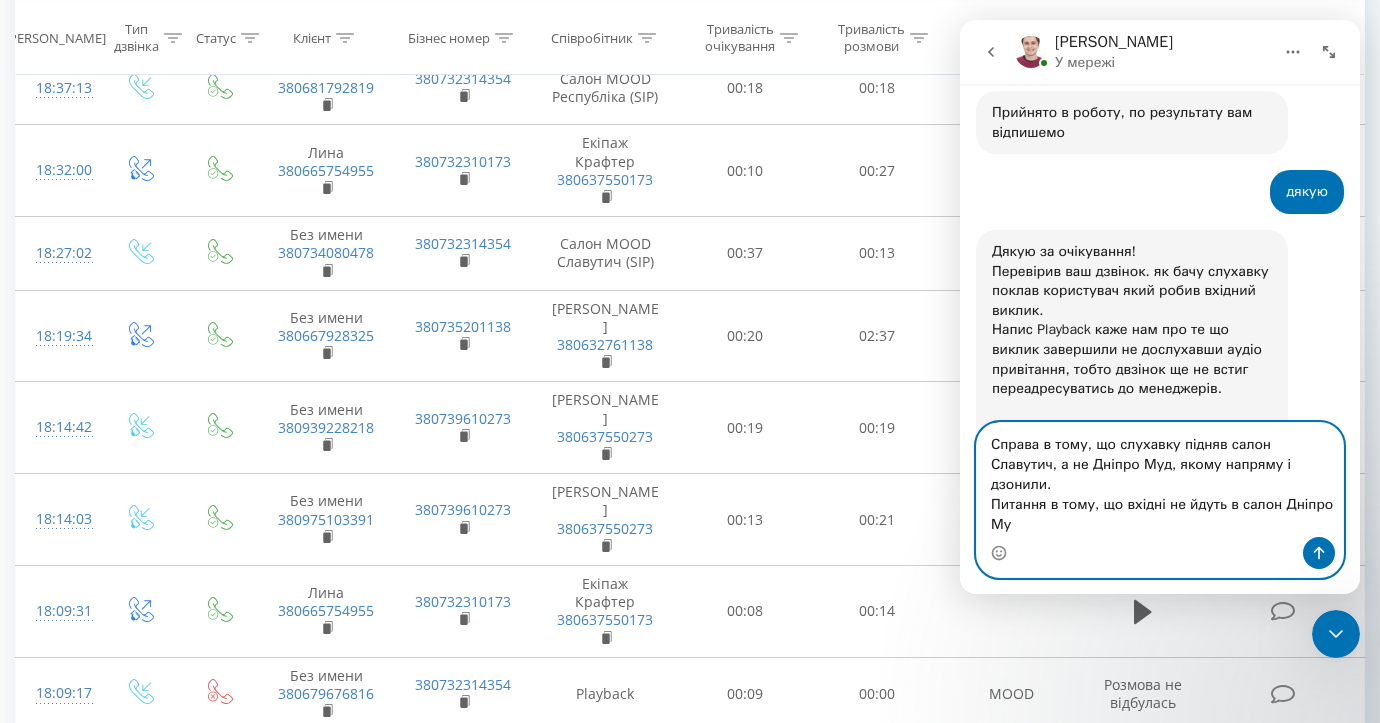 type on "Справа в тому, що слухавку підняв салон Славутич, а не Дніпро Муд, якому напряму і дзонили.
Питання в тому, що вхідні не йдуть в салон Дніпро Муд" 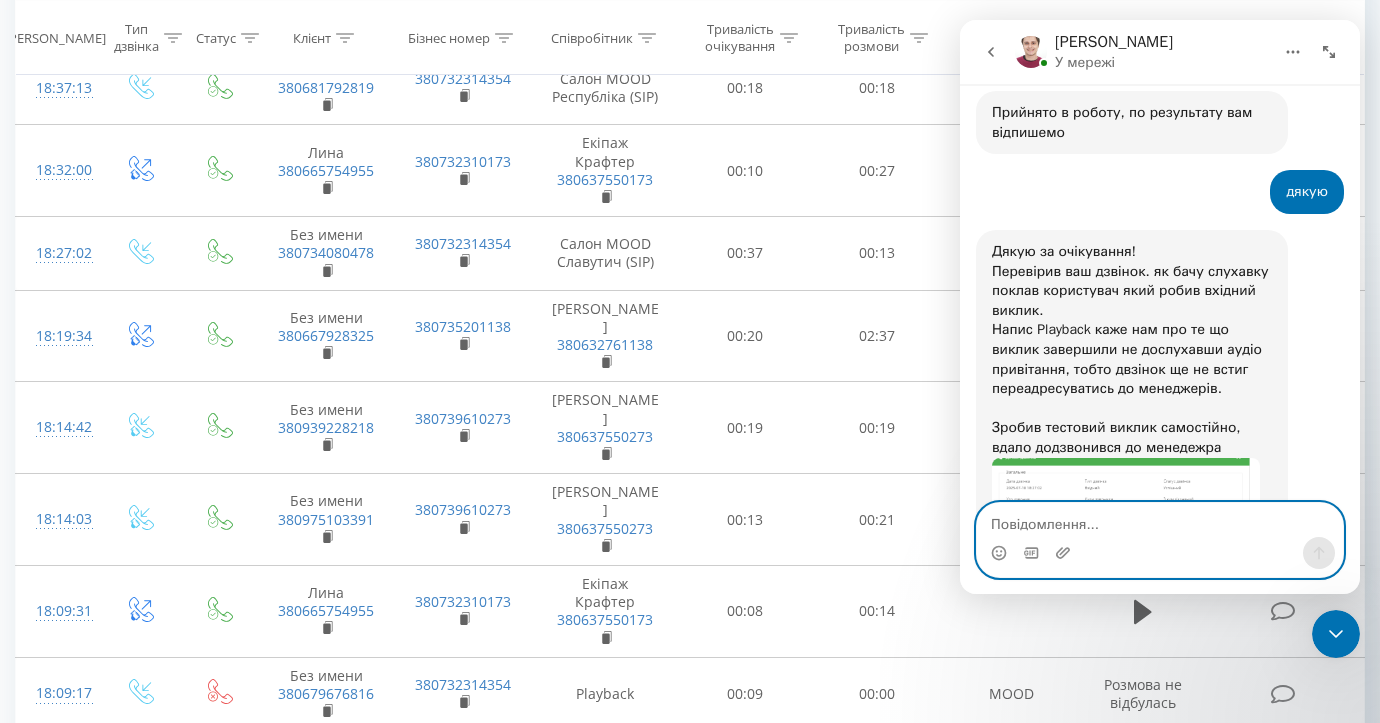 scroll, scrollTop: 0, scrollLeft: 0, axis: both 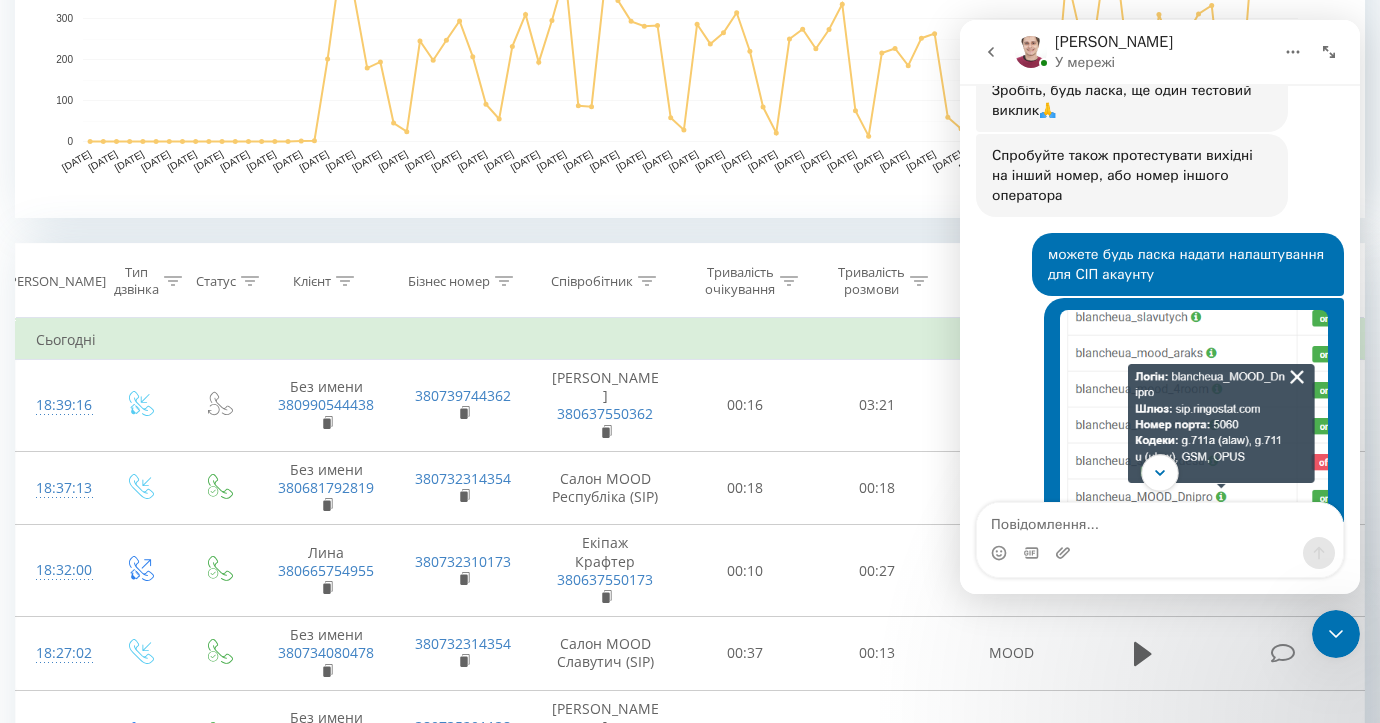 click 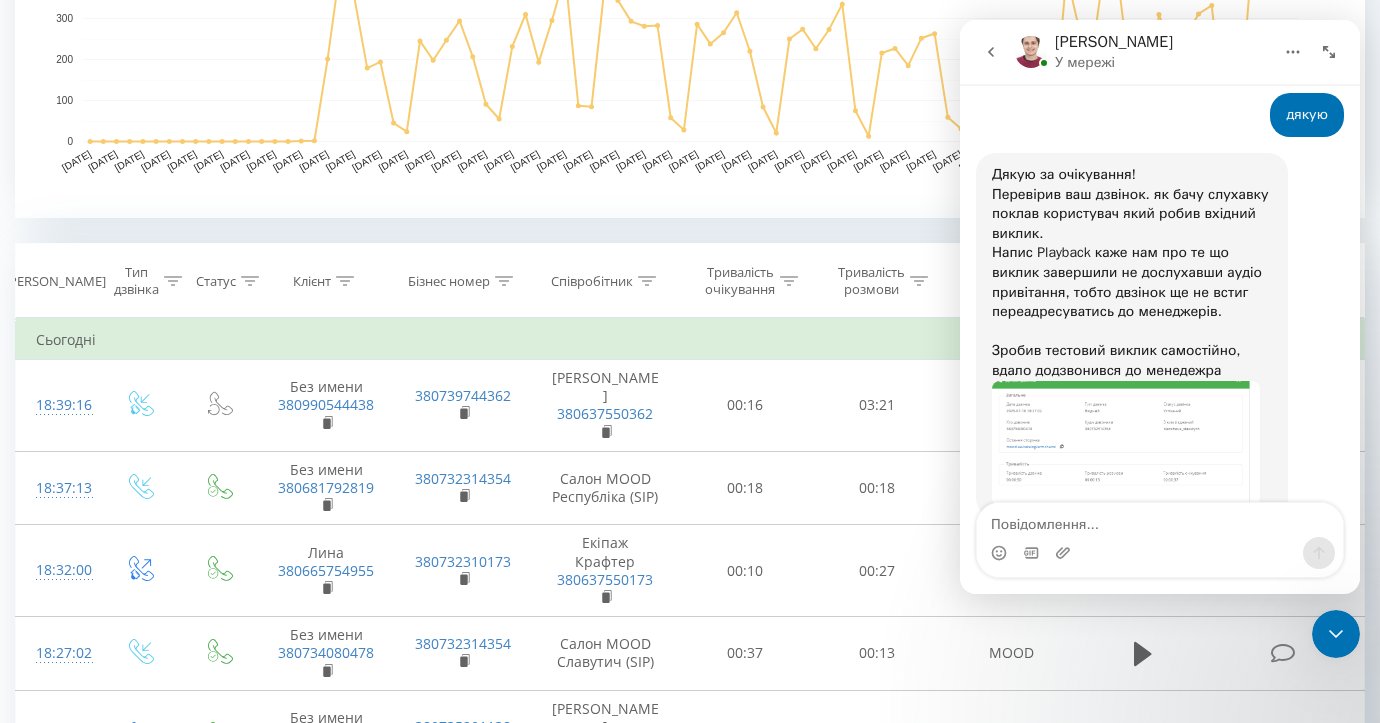 scroll, scrollTop: 6256, scrollLeft: 0, axis: vertical 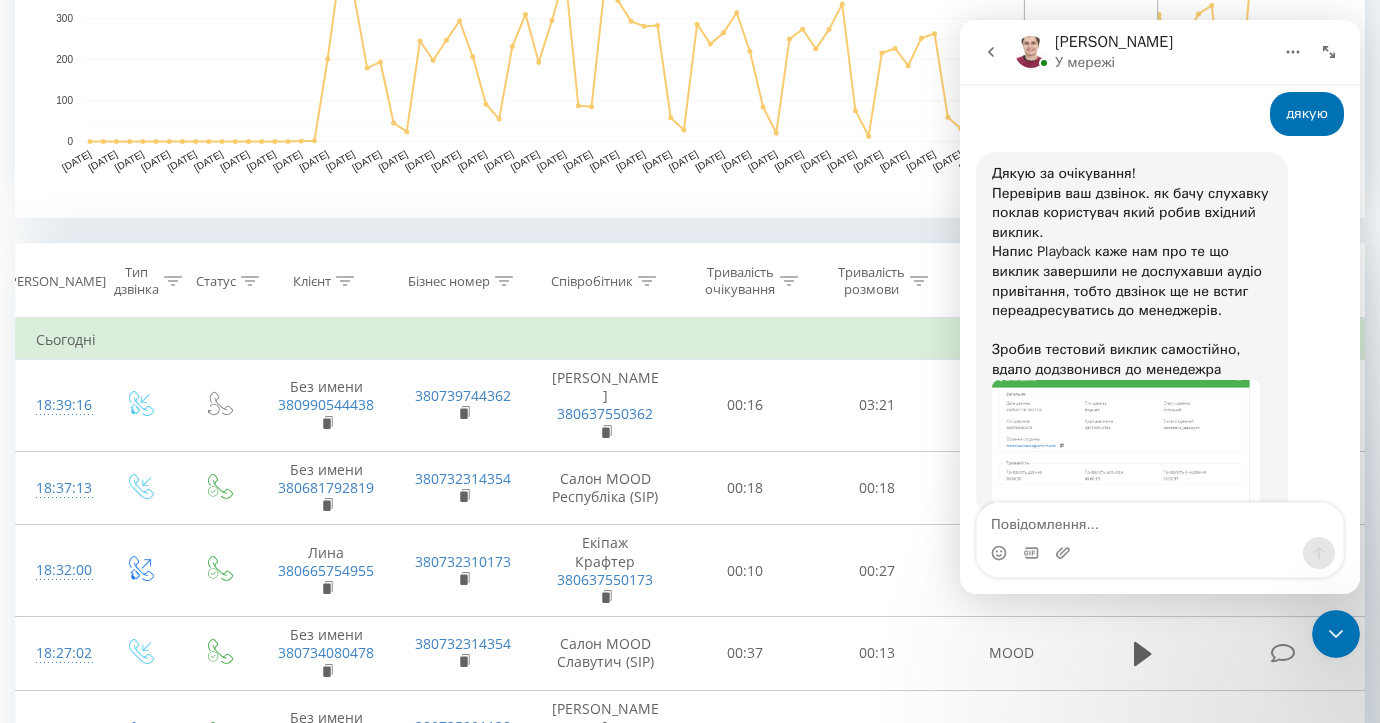 click at bounding box center (1031, 52) 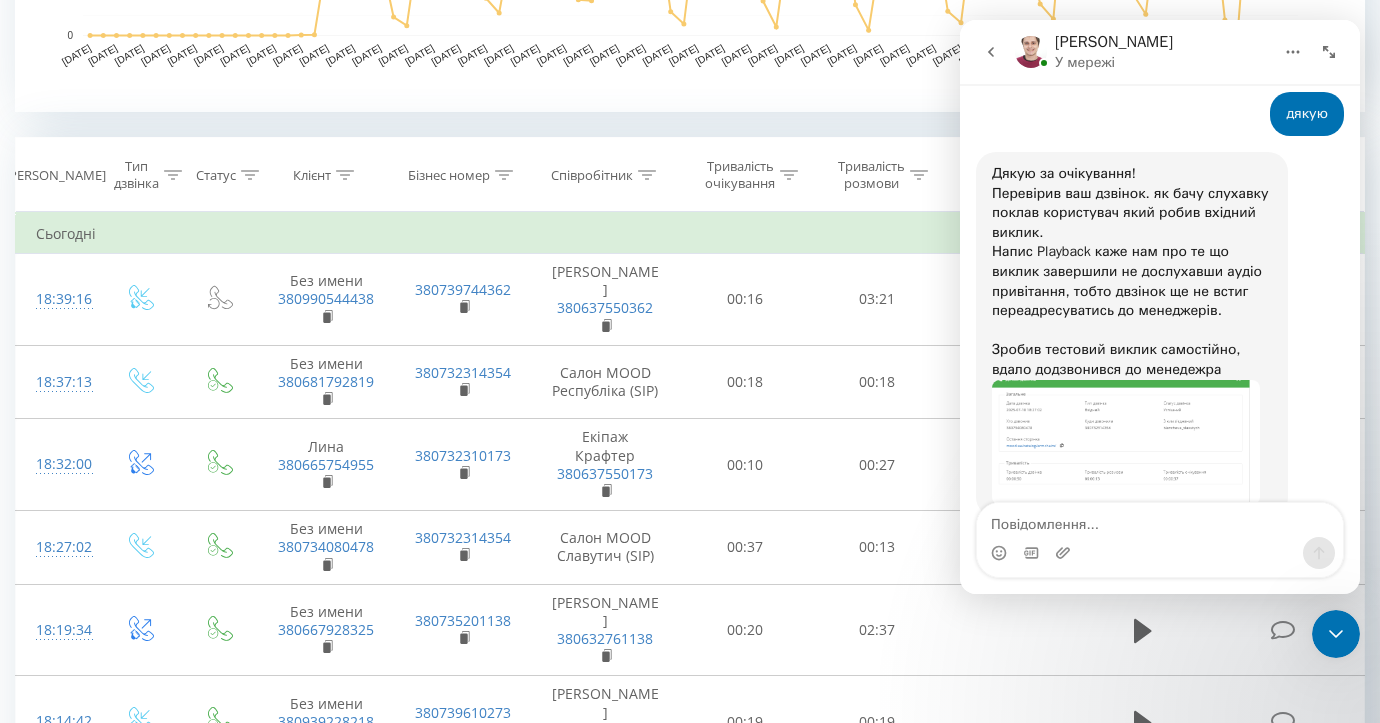 scroll, scrollTop: 920, scrollLeft: 0, axis: vertical 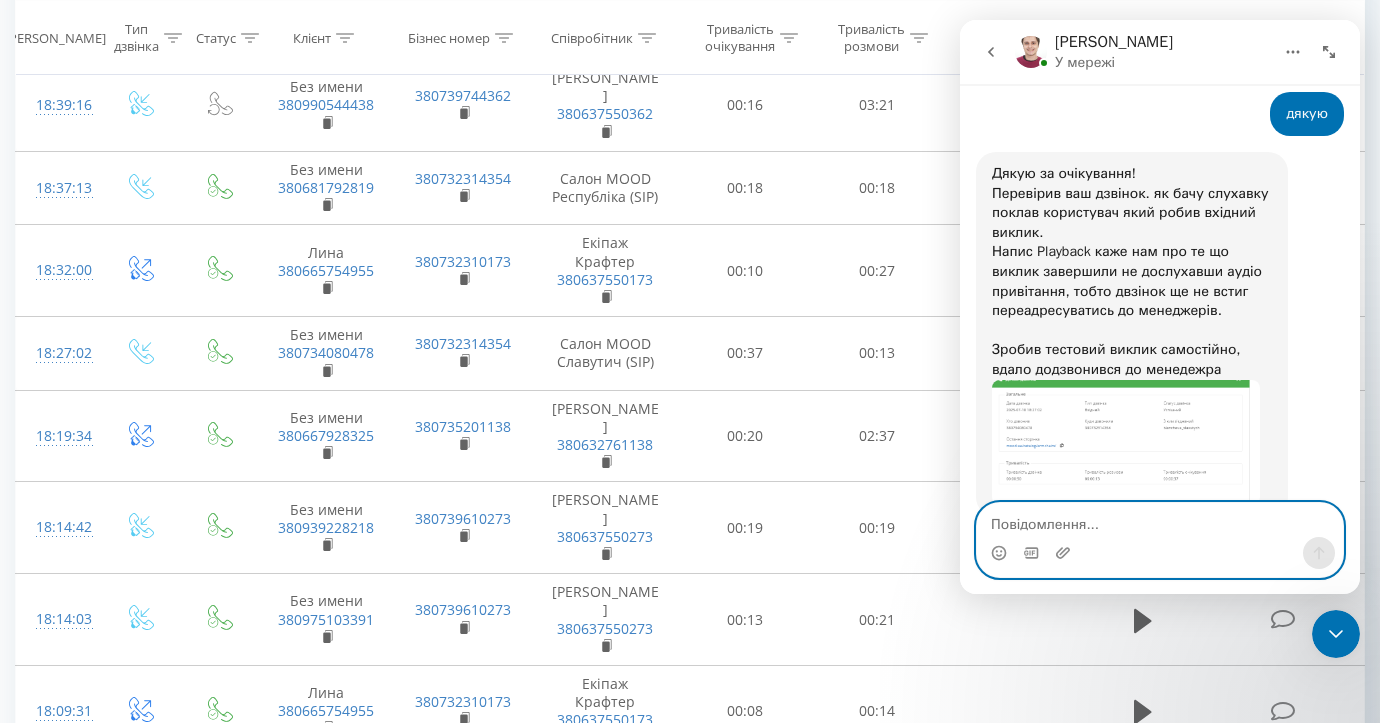 click at bounding box center (1160, 520) 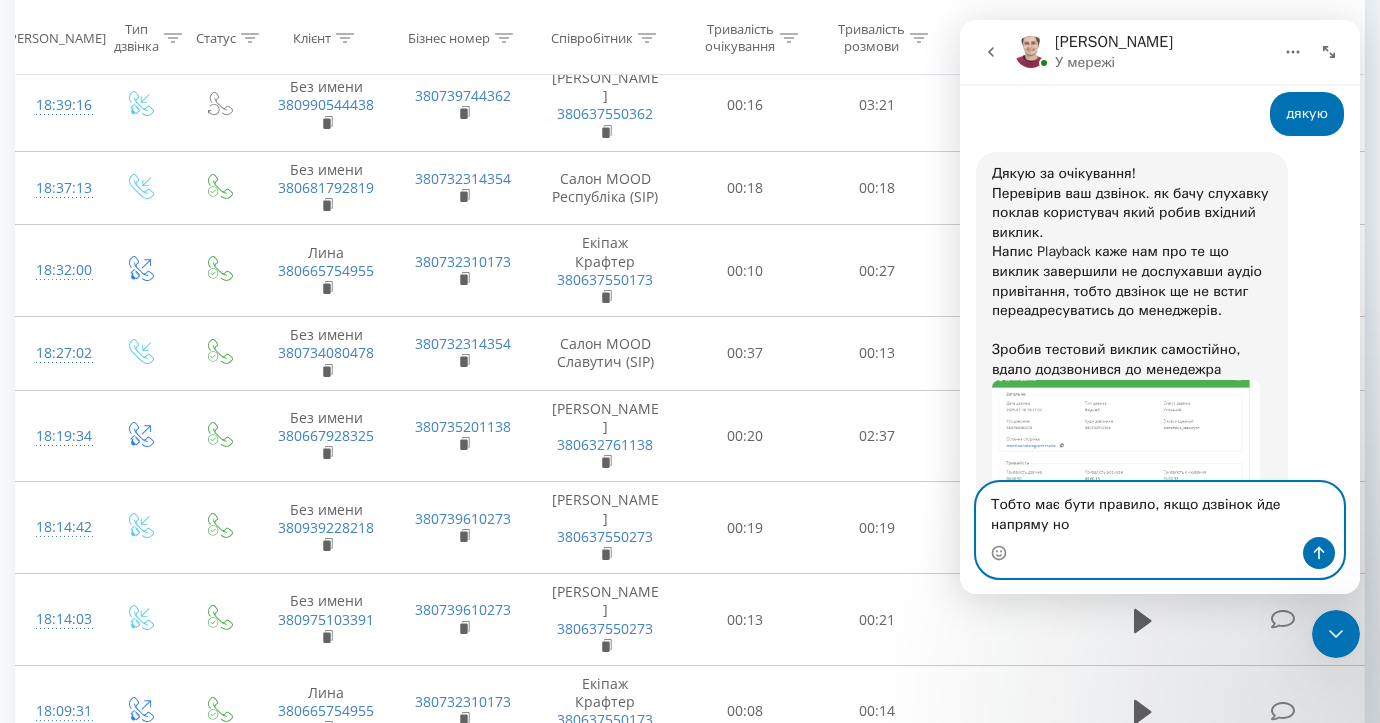 scroll, scrollTop: 6276, scrollLeft: 0, axis: vertical 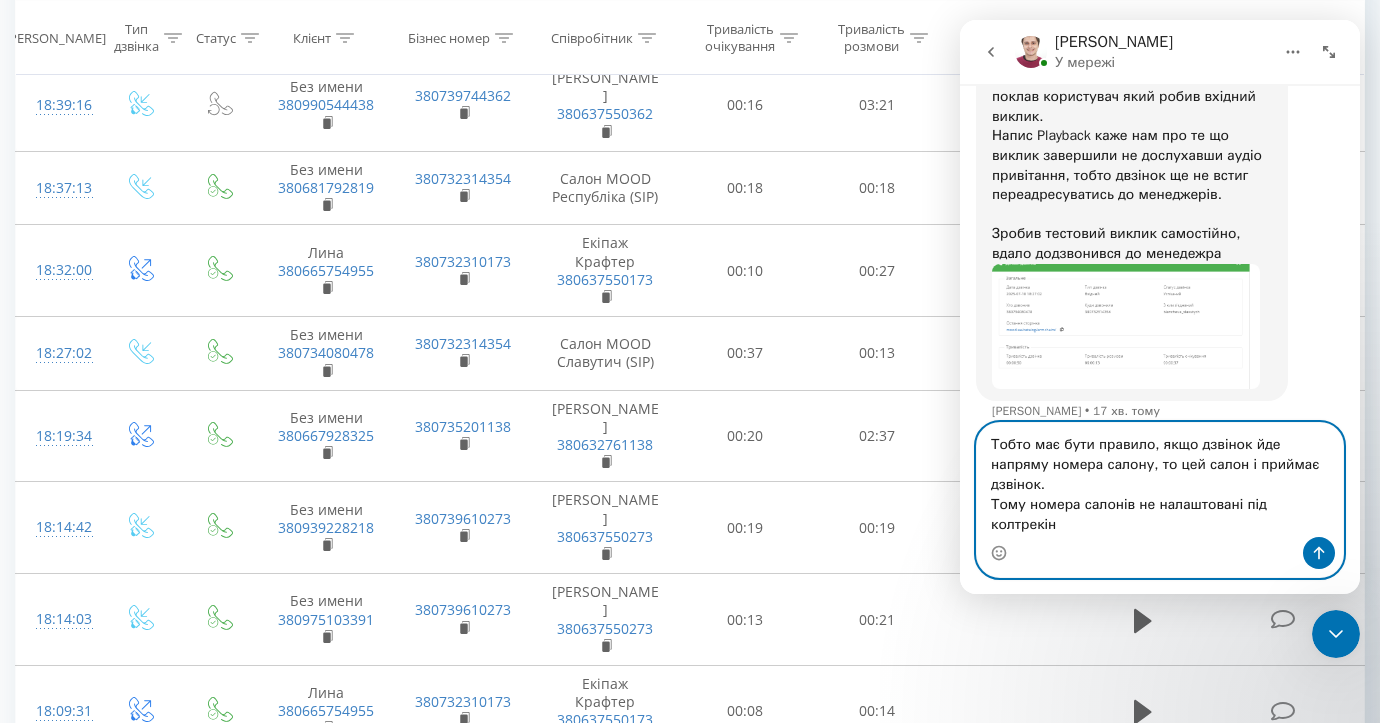 type on "Тобто має бути правило, якщо дзвінок йде напряму номера салону, то цей салон і приймає дзвінок.
Тому номера салонів не налаштовані під колтрекінг" 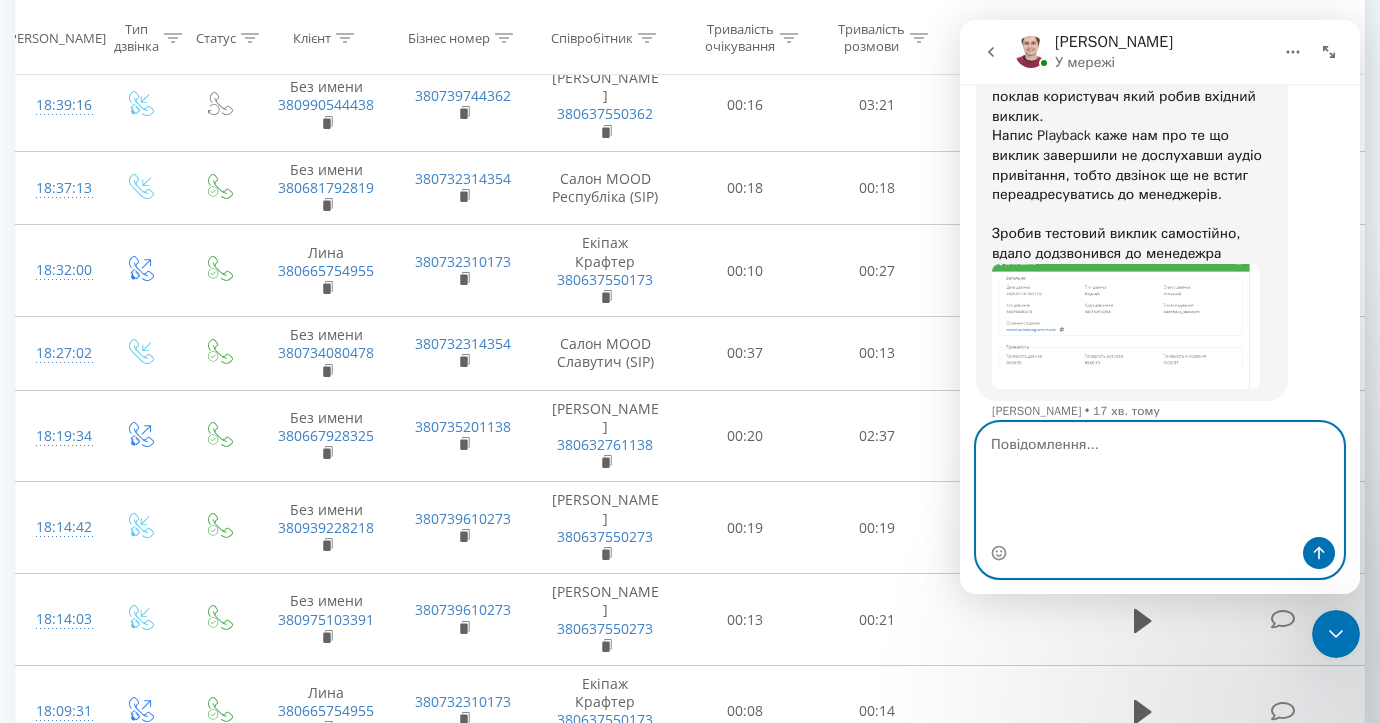 scroll, scrollTop: 0, scrollLeft: 0, axis: both 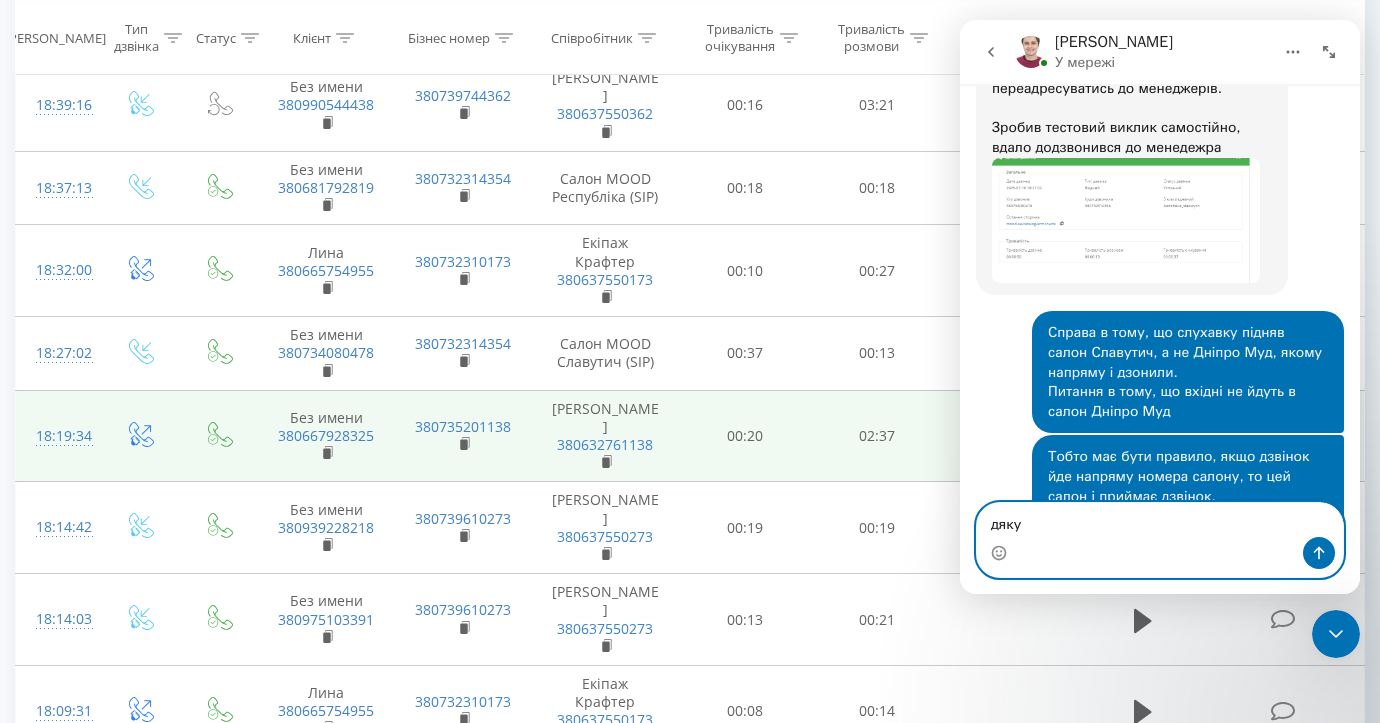 type on "дякую" 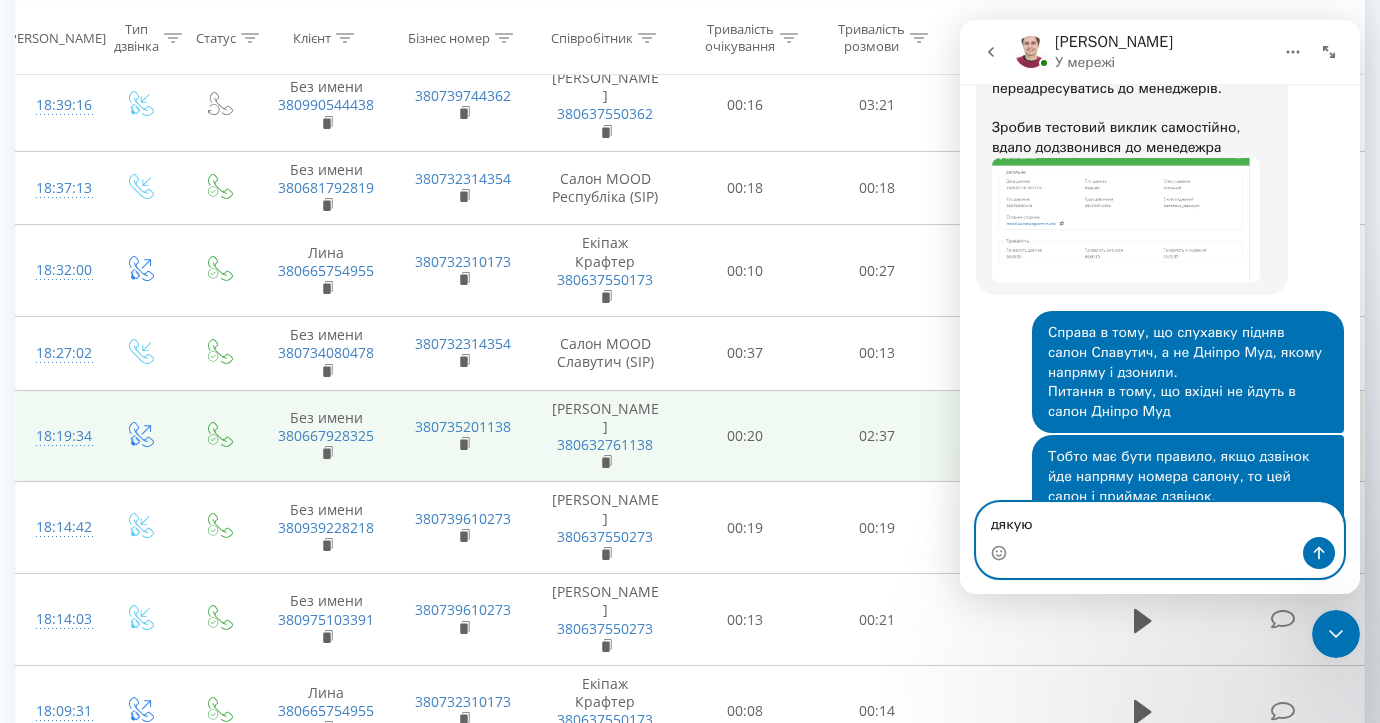 type 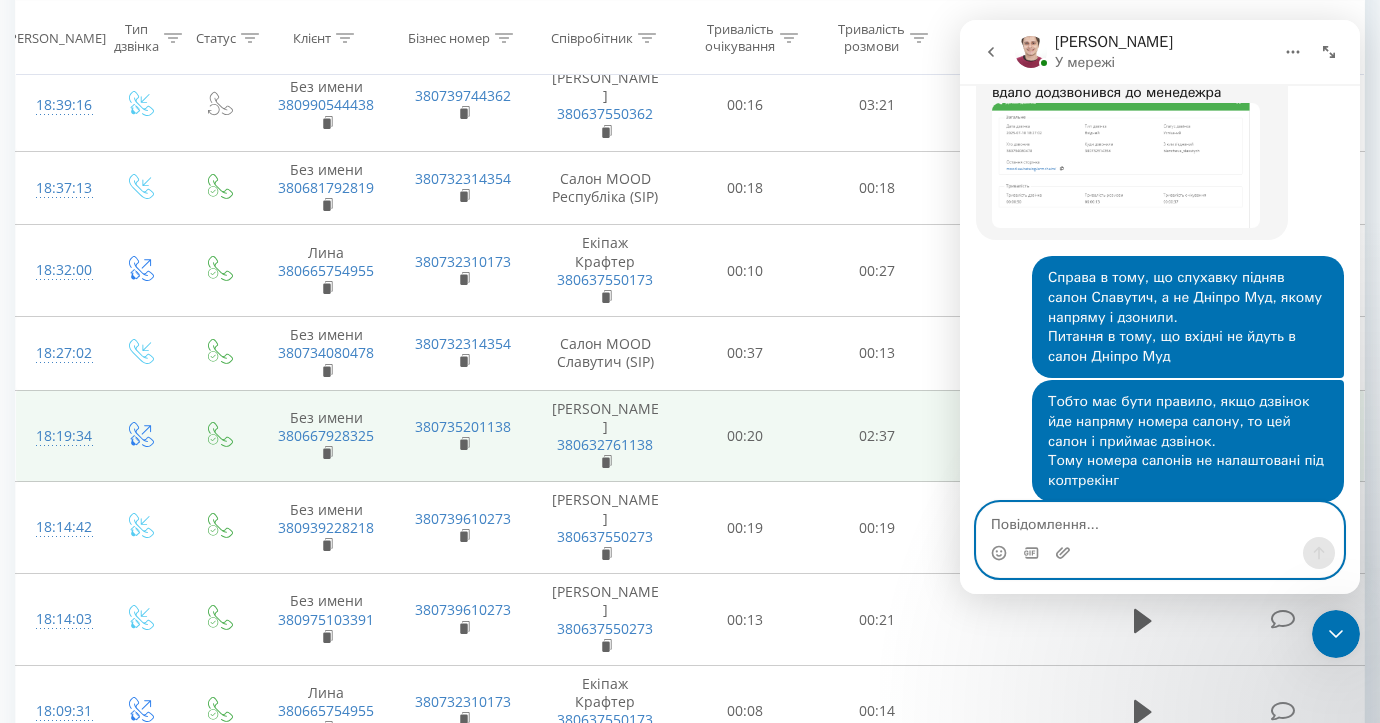 scroll, scrollTop: 6538, scrollLeft: 0, axis: vertical 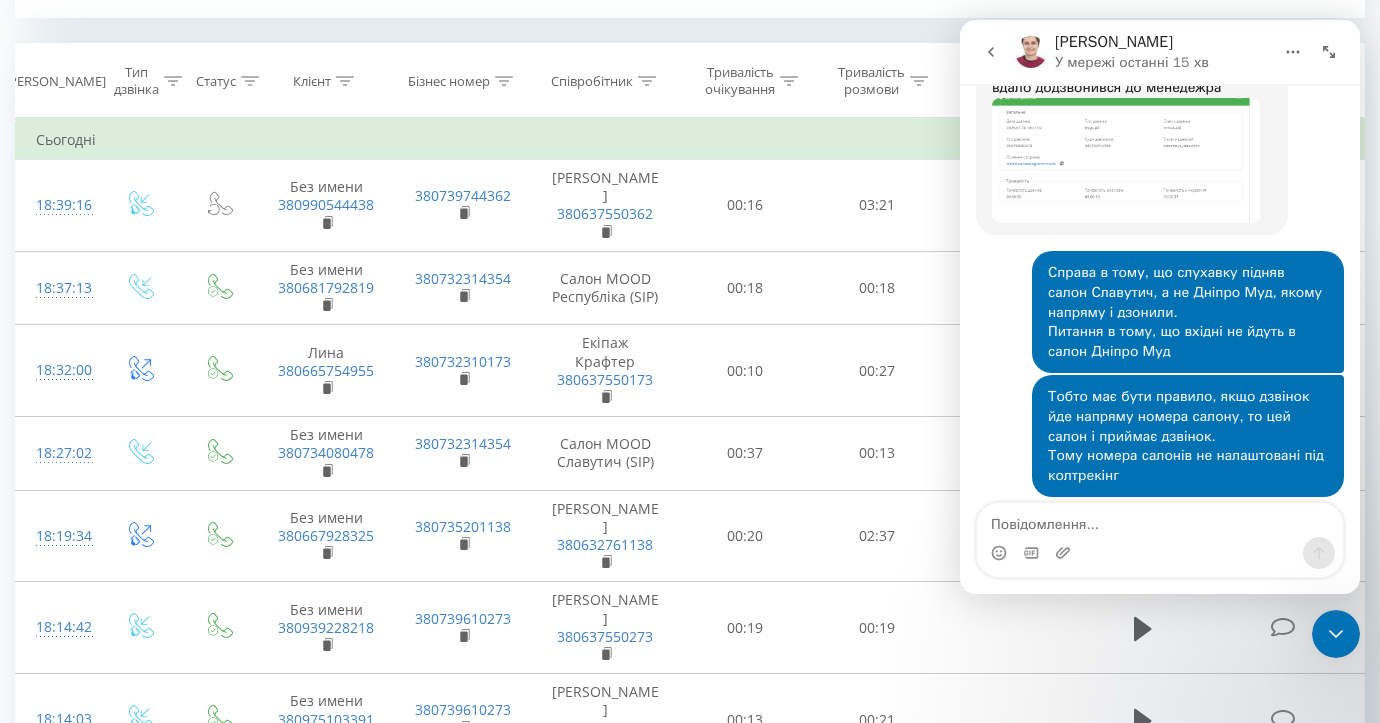 click 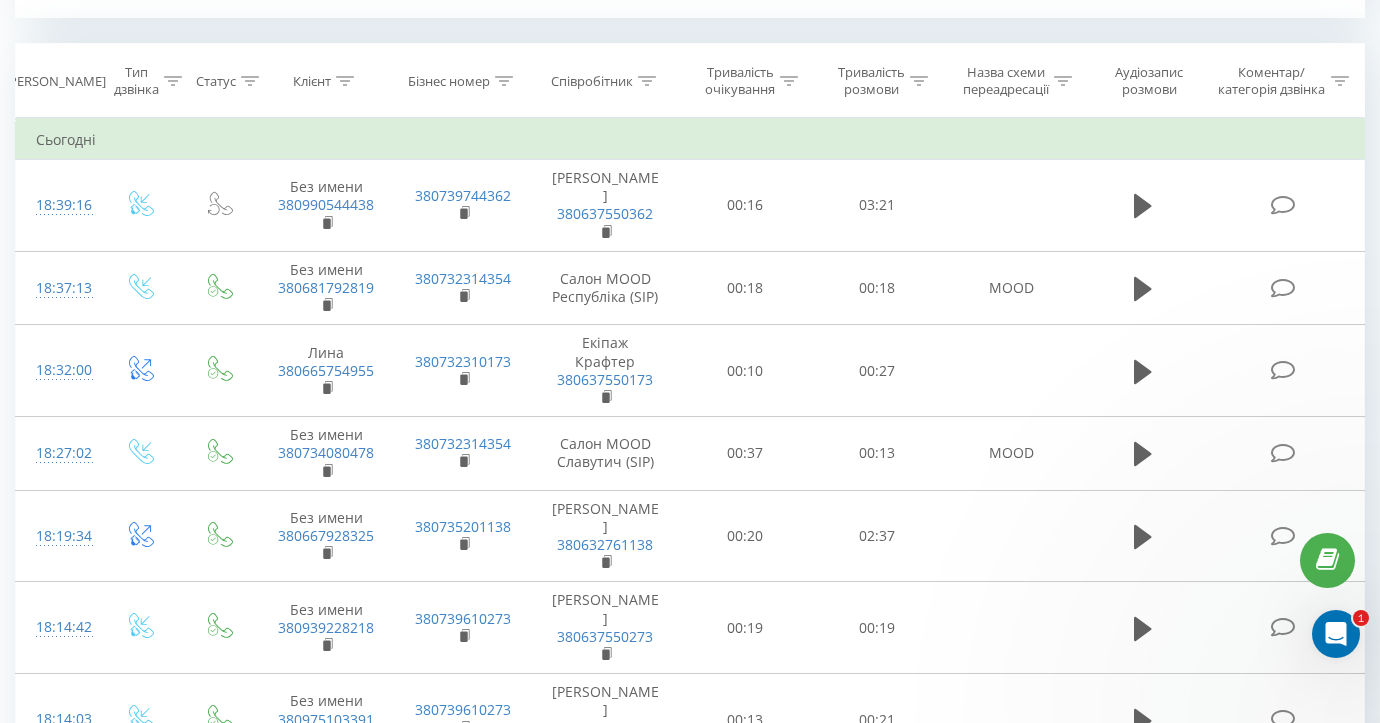 scroll, scrollTop: 0, scrollLeft: 0, axis: both 